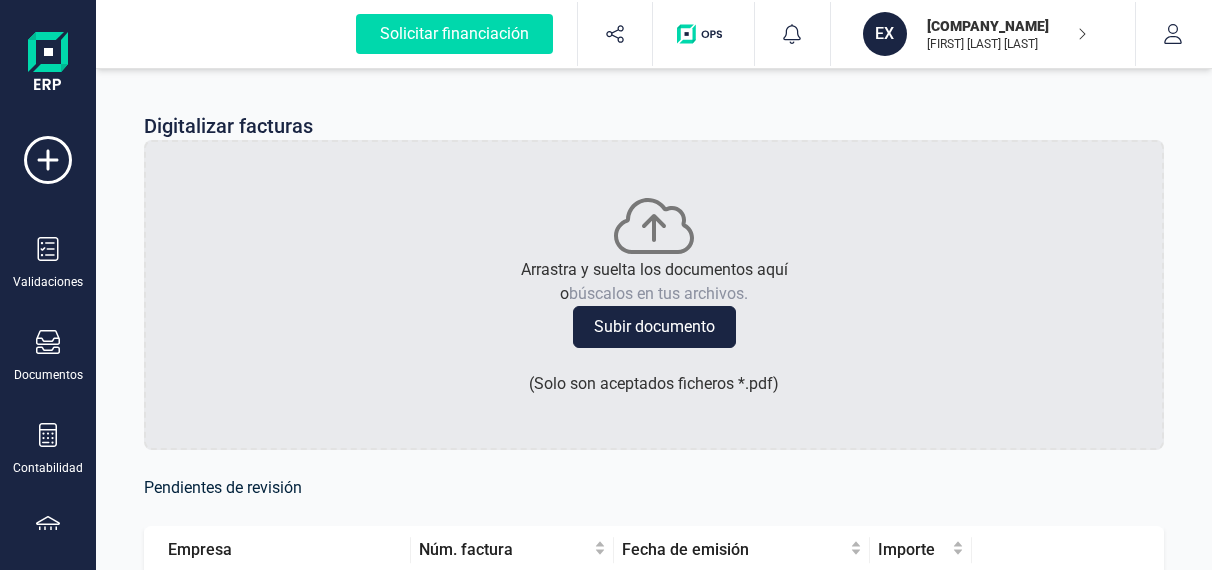scroll, scrollTop: 0, scrollLeft: 0, axis: both 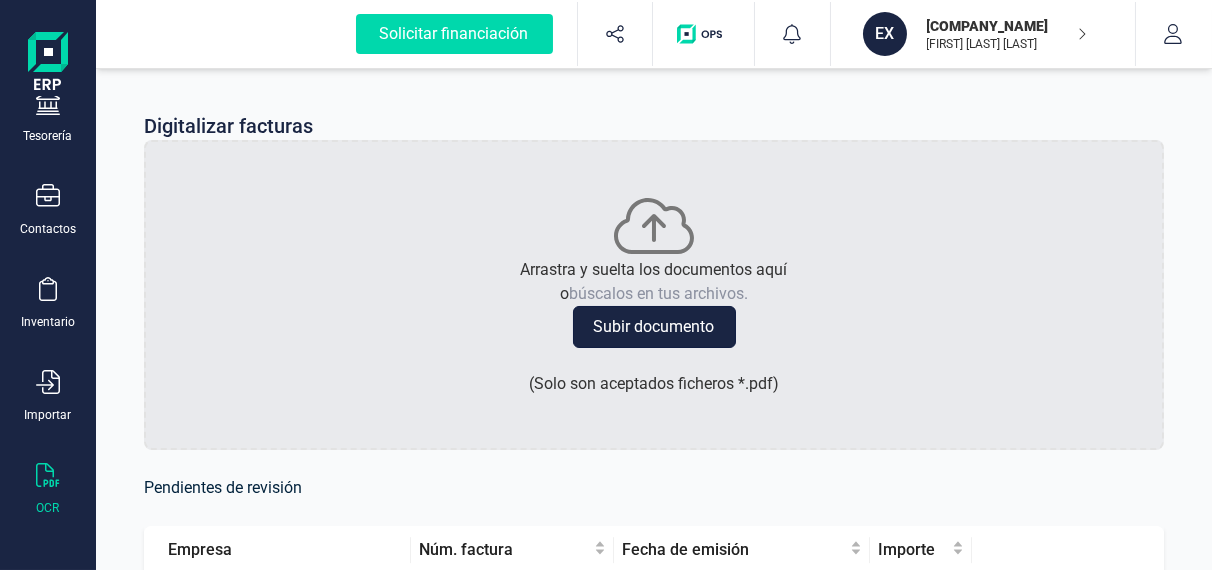 click on "Subir documento" at bounding box center [654, 327] 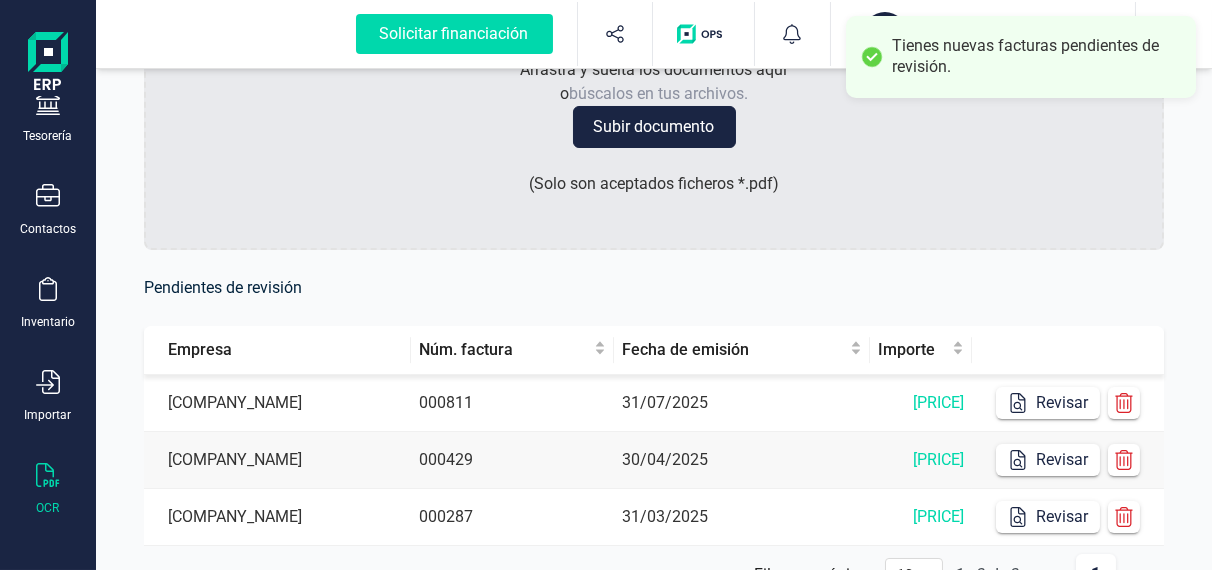 scroll, scrollTop: 302, scrollLeft: 0, axis: vertical 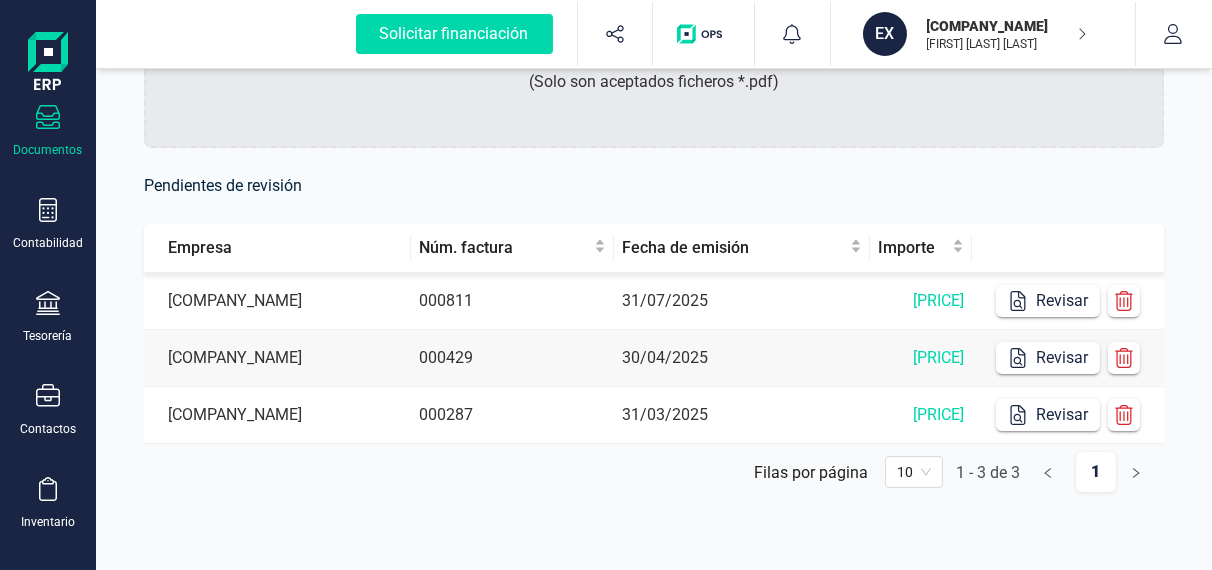 click 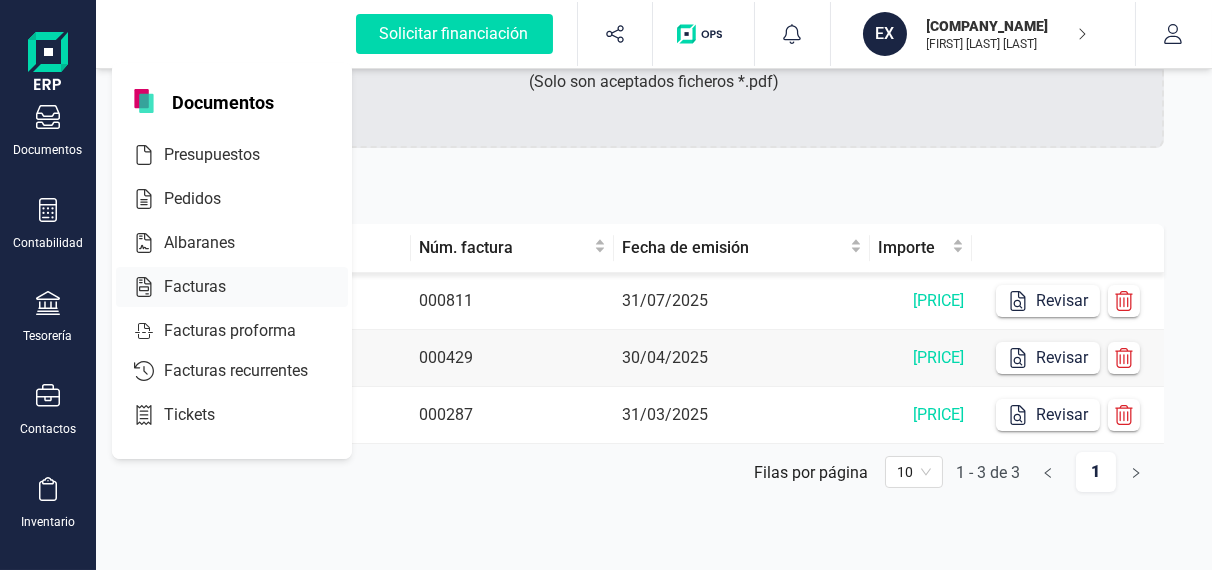 click on "Facturas" at bounding box center [209, 287] 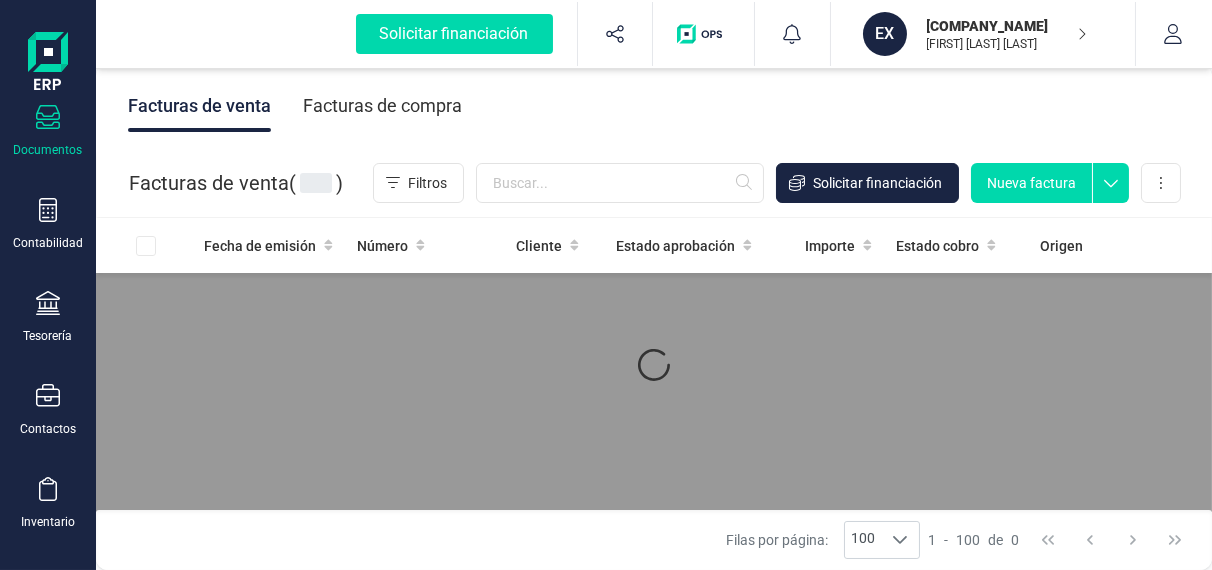 scroll, scrollTop: 0, scrollLeft: 0, axis: both 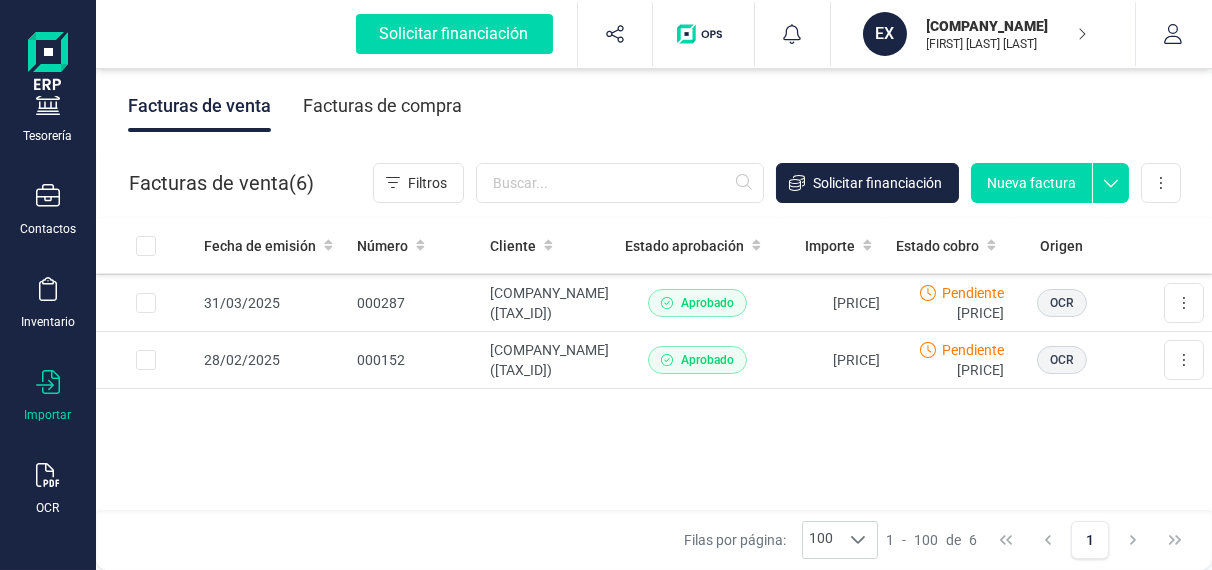 click 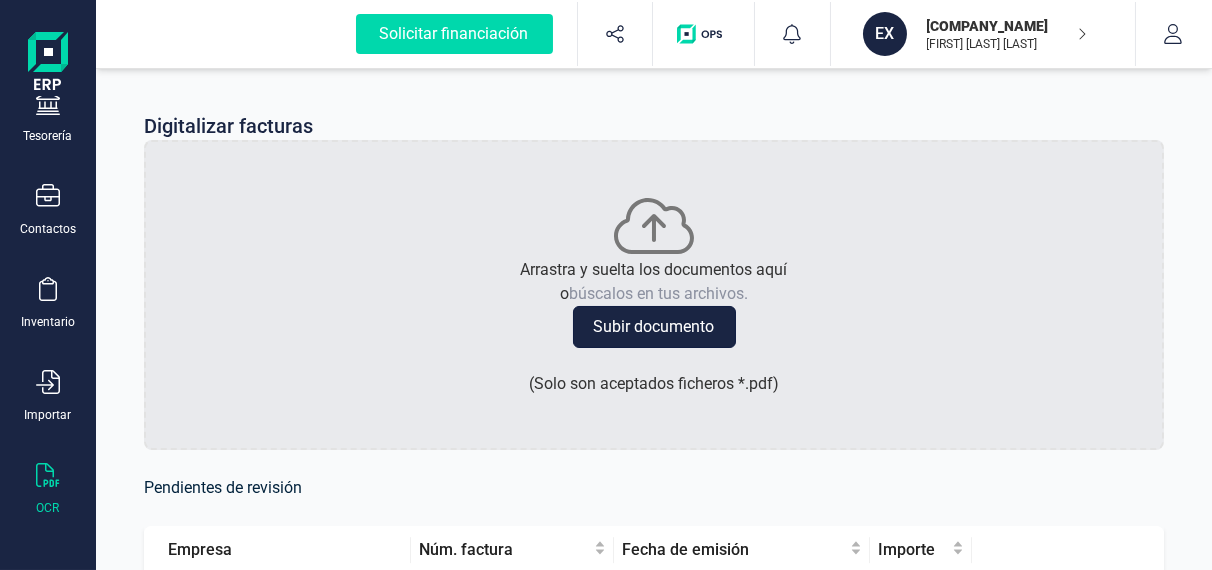 click on "Subir documento" at bounding box center [654, 327] 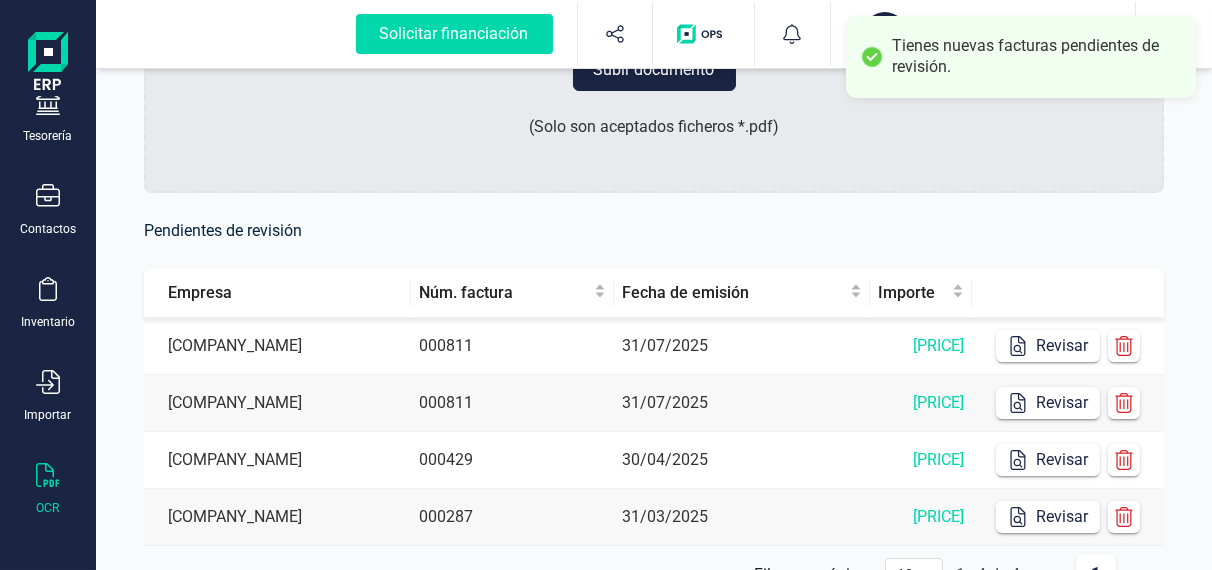scroll, scrollTop: 359, scrollLeft: 0, axis: vertical 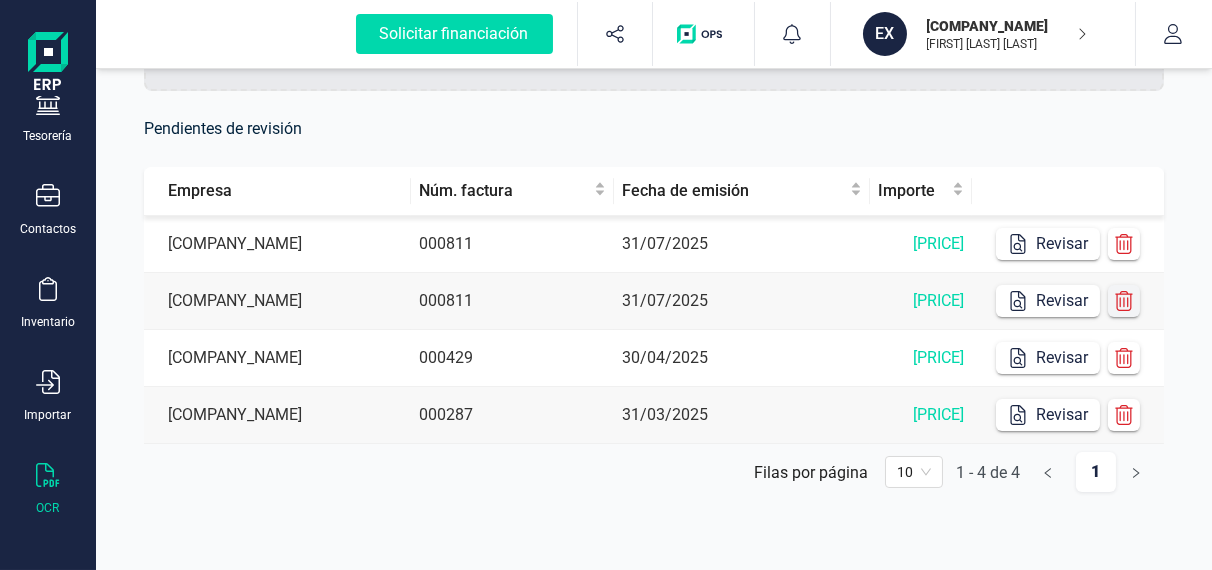 click 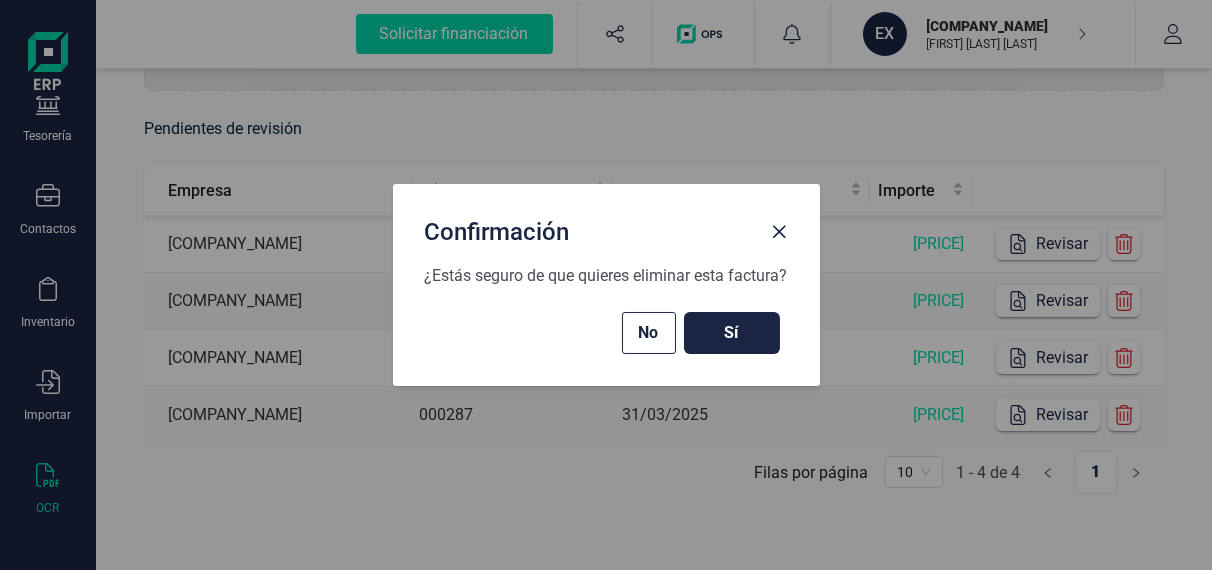 click on "Sí" at bounding box center (732, 333) 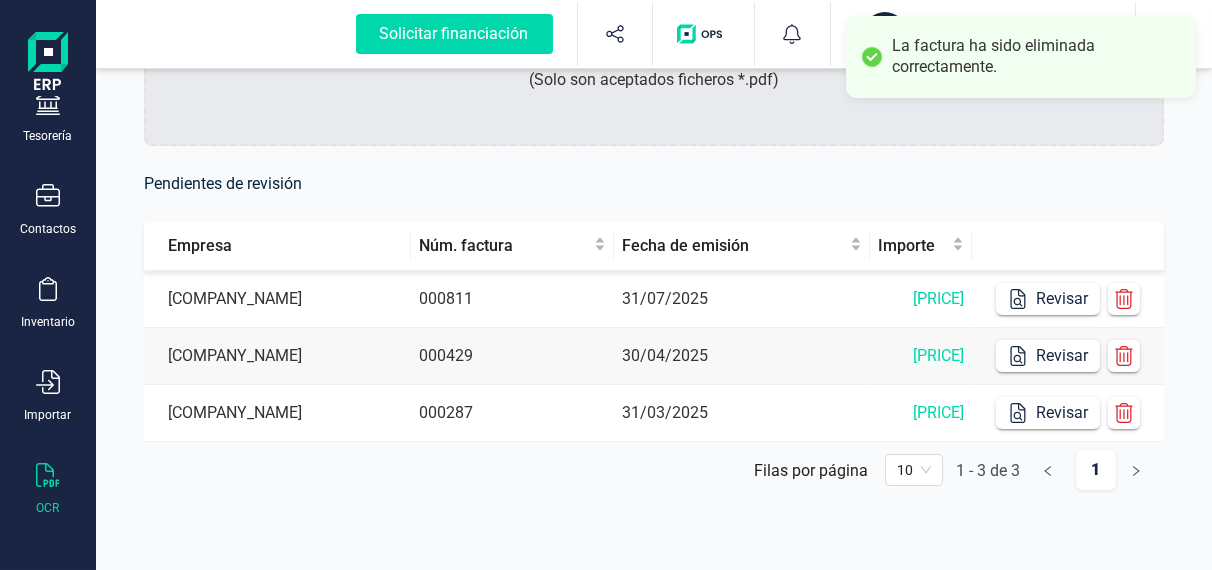 scroll, scrollTop: 302, scrollLeft: 0, axis: vertical 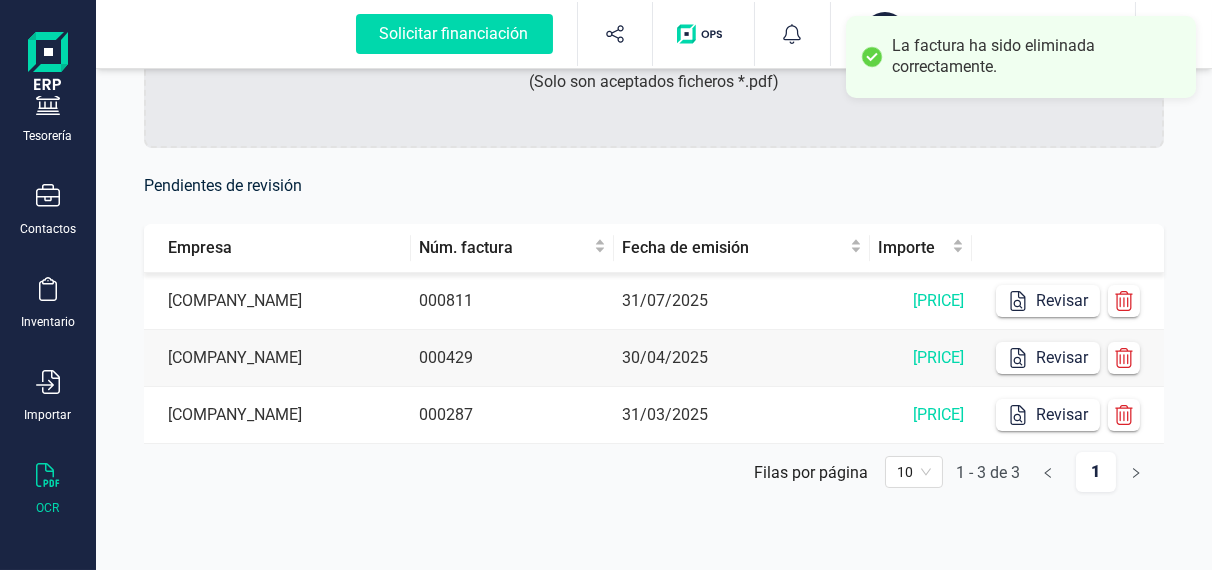 click on "31/07/2025" at bounding box center (742, 301) 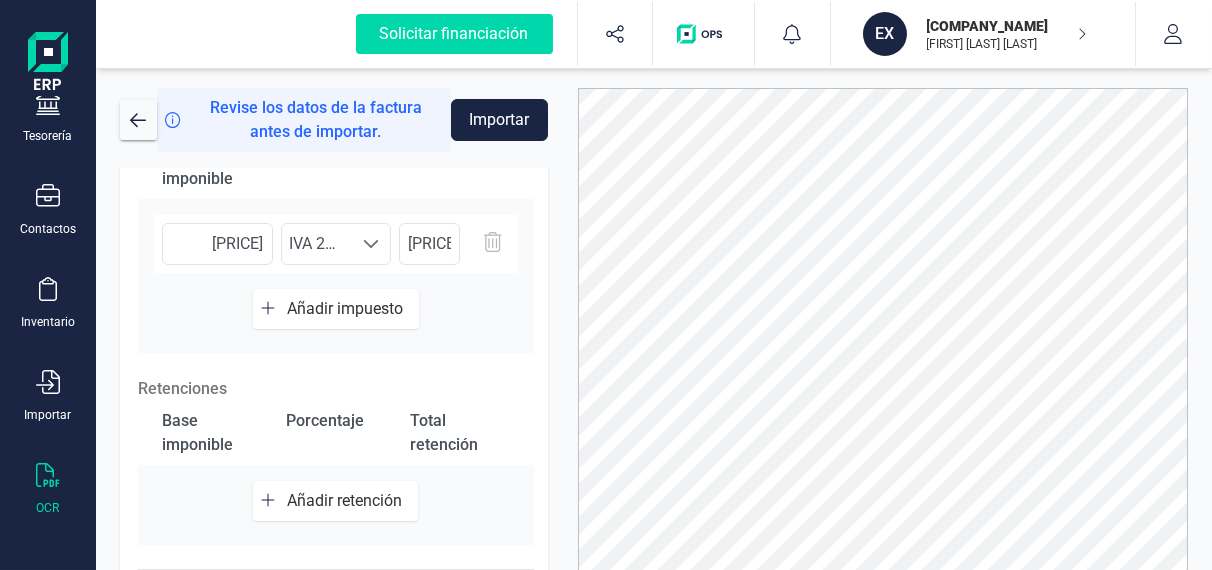 scroll, scrollTop: 777, scrollLeft: 0, axis: vertical 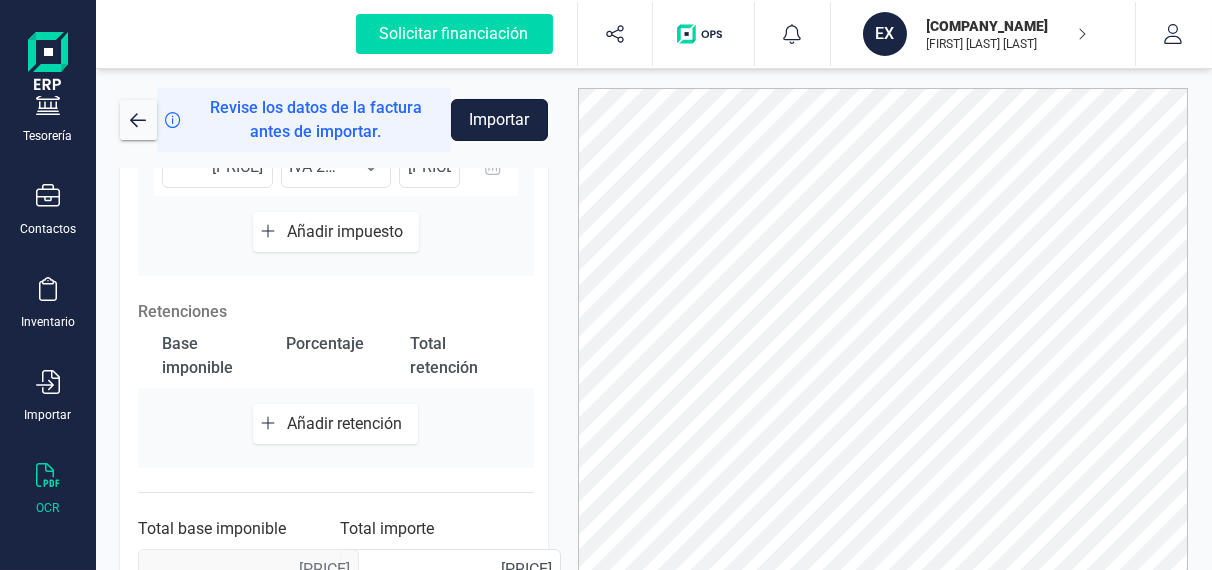 click on "Importar" at bounding box center (499, 120) 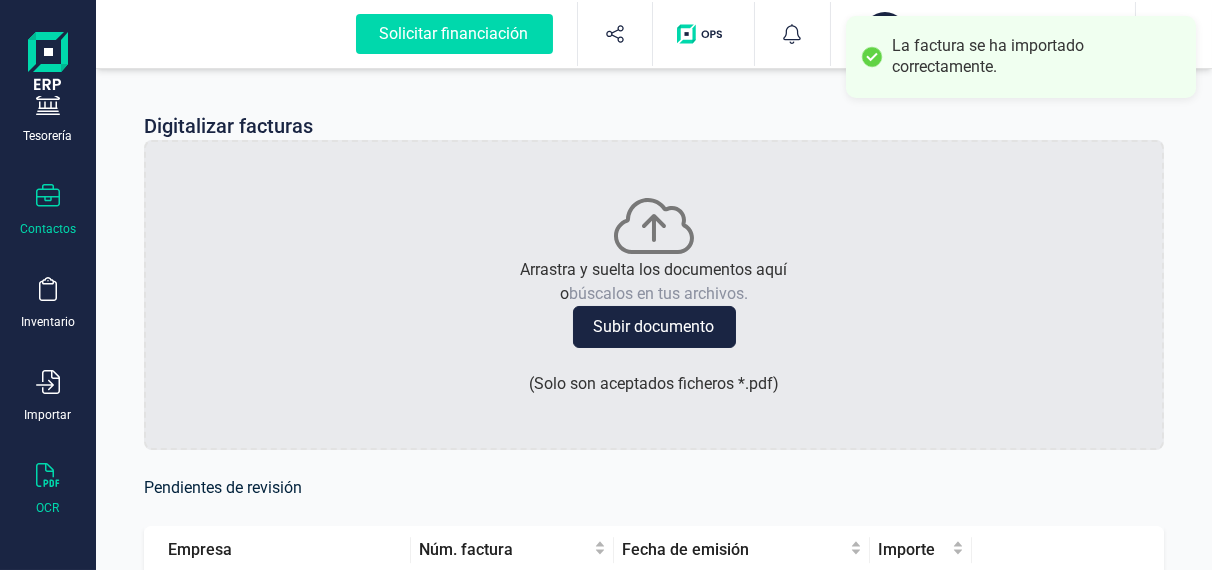 scroll, scrollTop: 125, scrollLeft: 0, axis: vertical 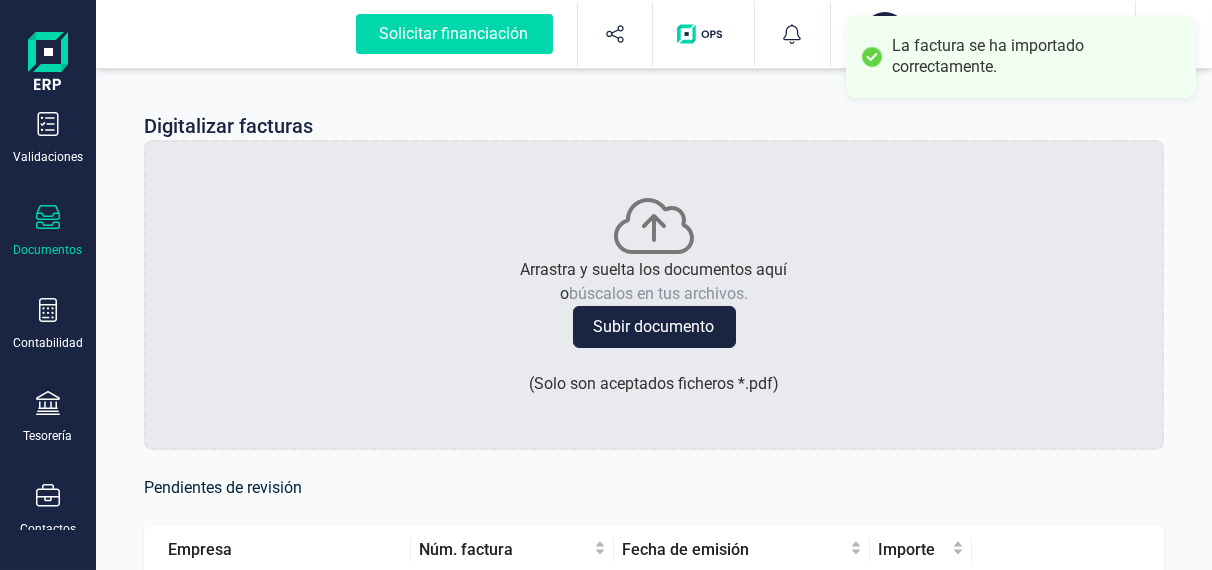 click 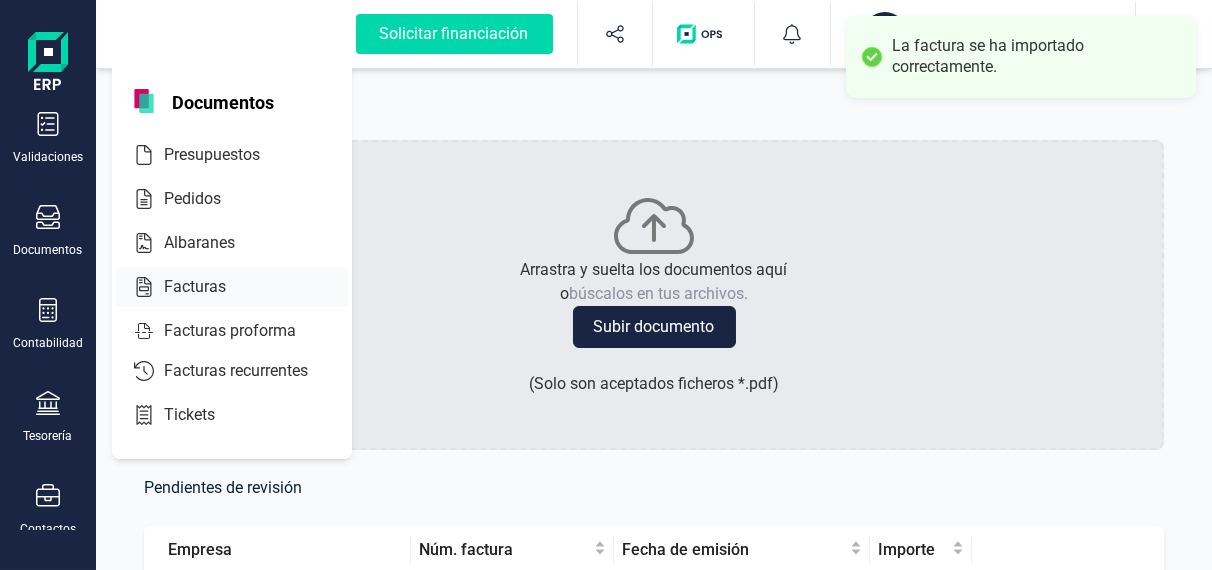 click on "Facturas" at bounding box center (209, 287) 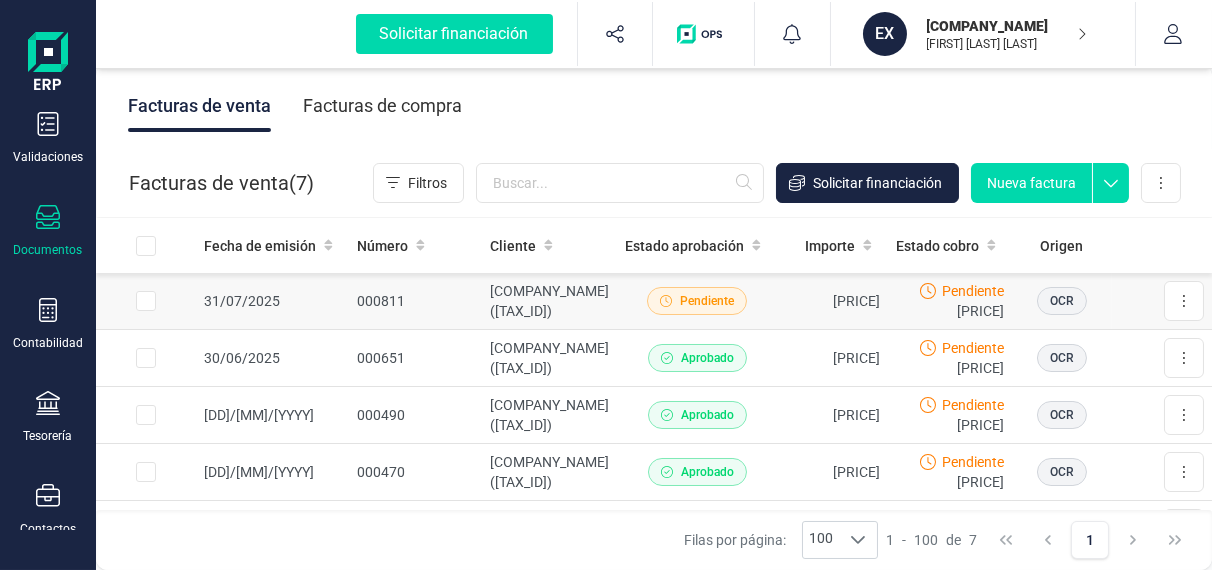 click on "[PRICE]" at bounding box center (832, 301) 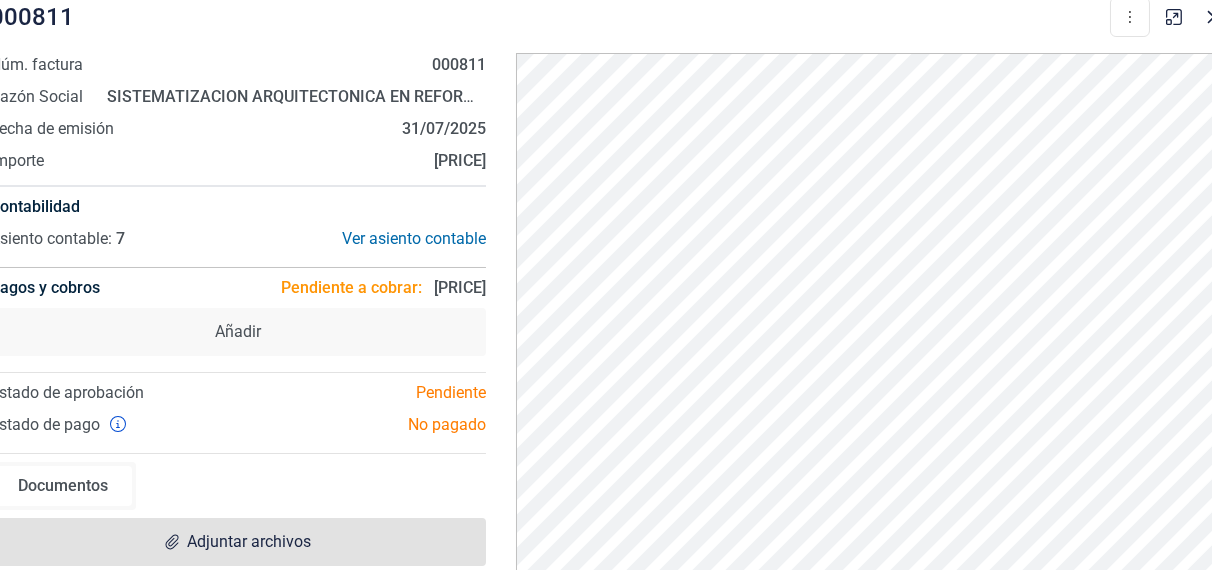 click on "Adjuntar archivos" at bounding box center [249, 542] 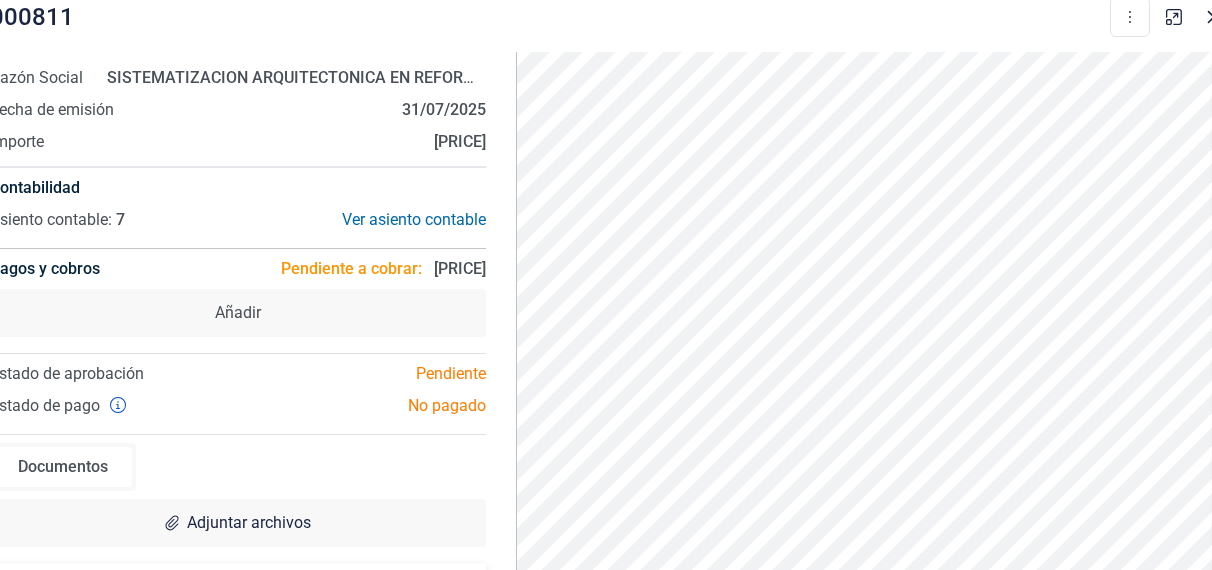 scroll, scrollTop: 0, scrollLeft: 0, axis: both 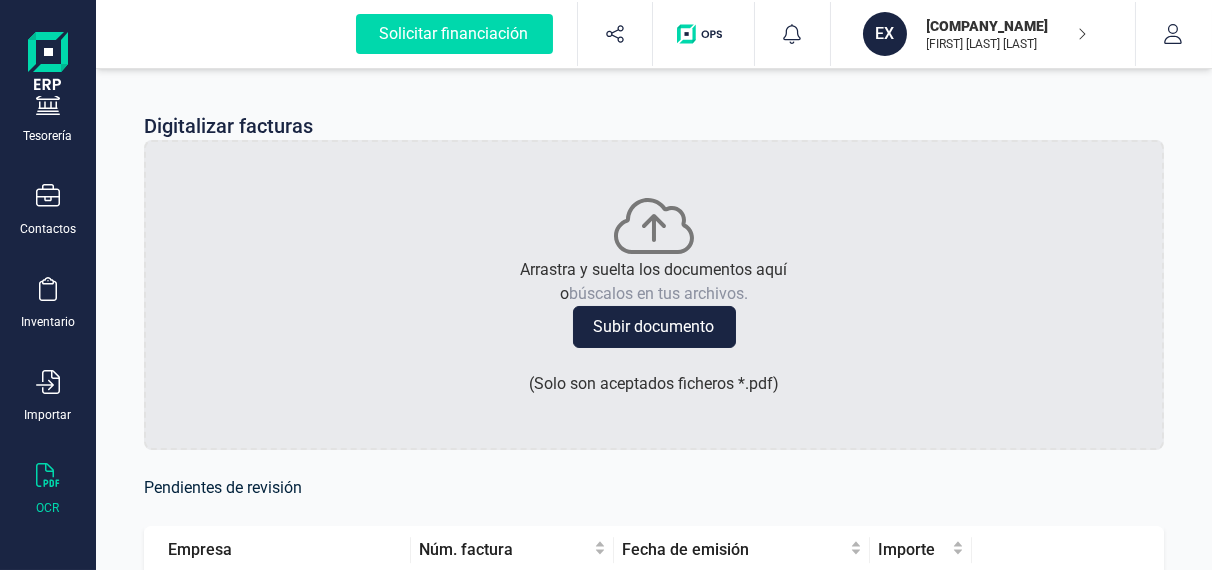 click 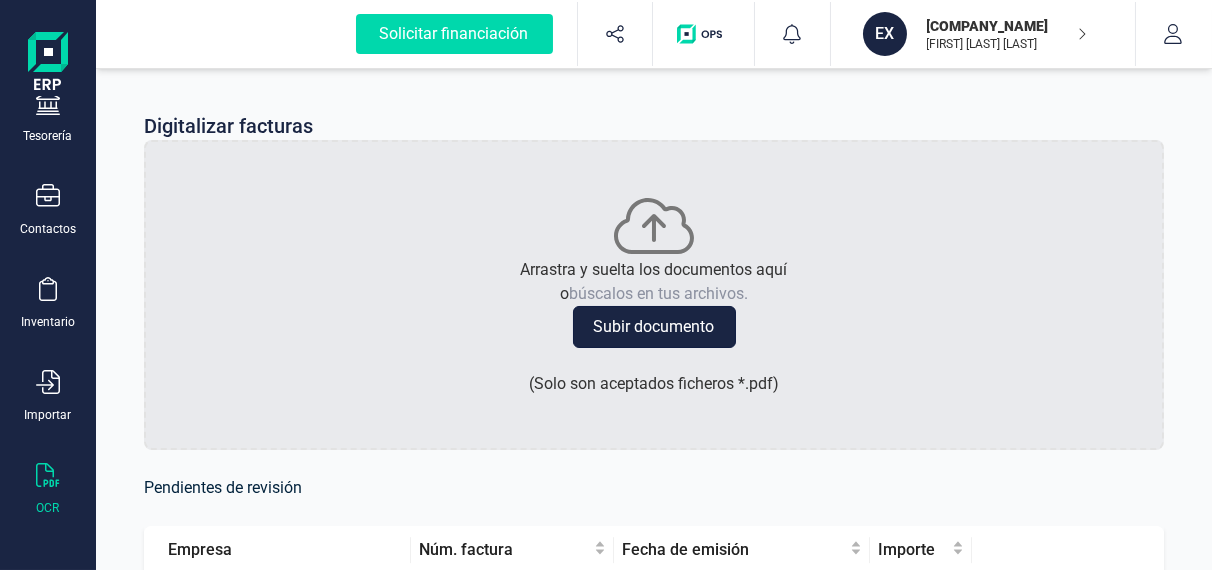 click on "Subir documento" at bounding box center (654, 327) 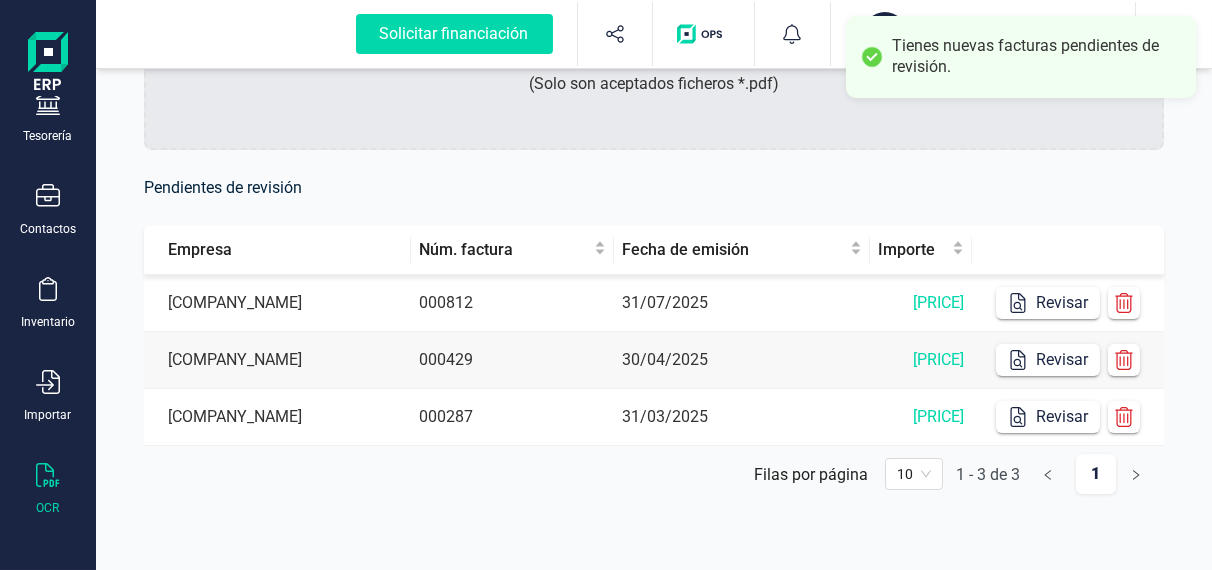 scroll, scrollTop: 302, scrollLeft: 0, axis: vertical 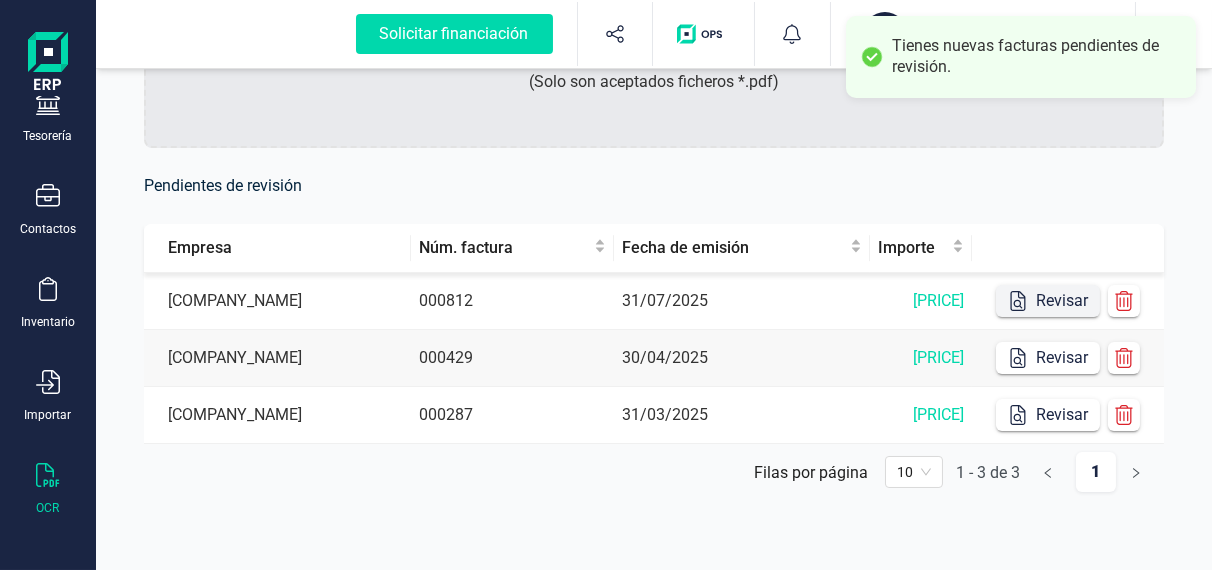 click on "Revisar" at bounding box center (1048, 301) 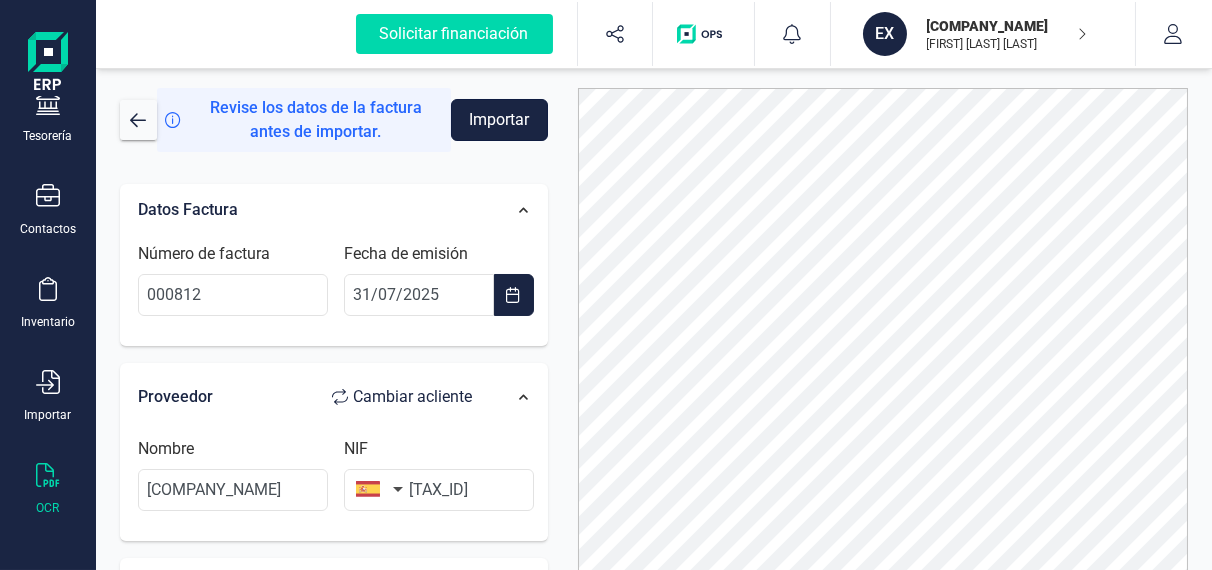 click on "Importar" at bounding box center (499, 120) 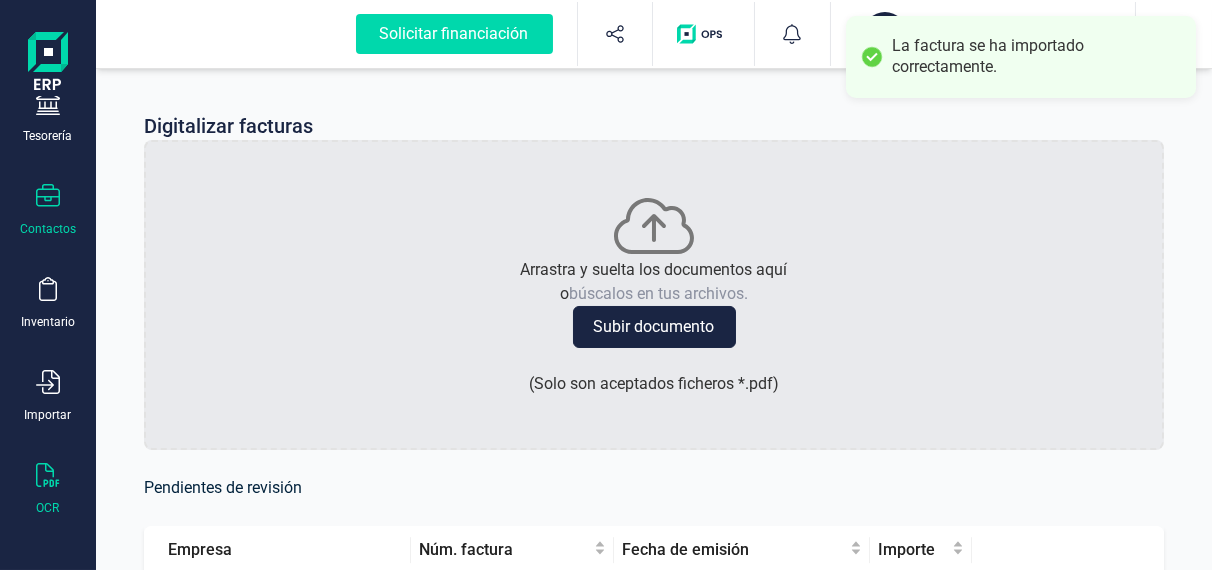 scroll, scrollTop: 125, scrollLeft: 0, axis: vertical 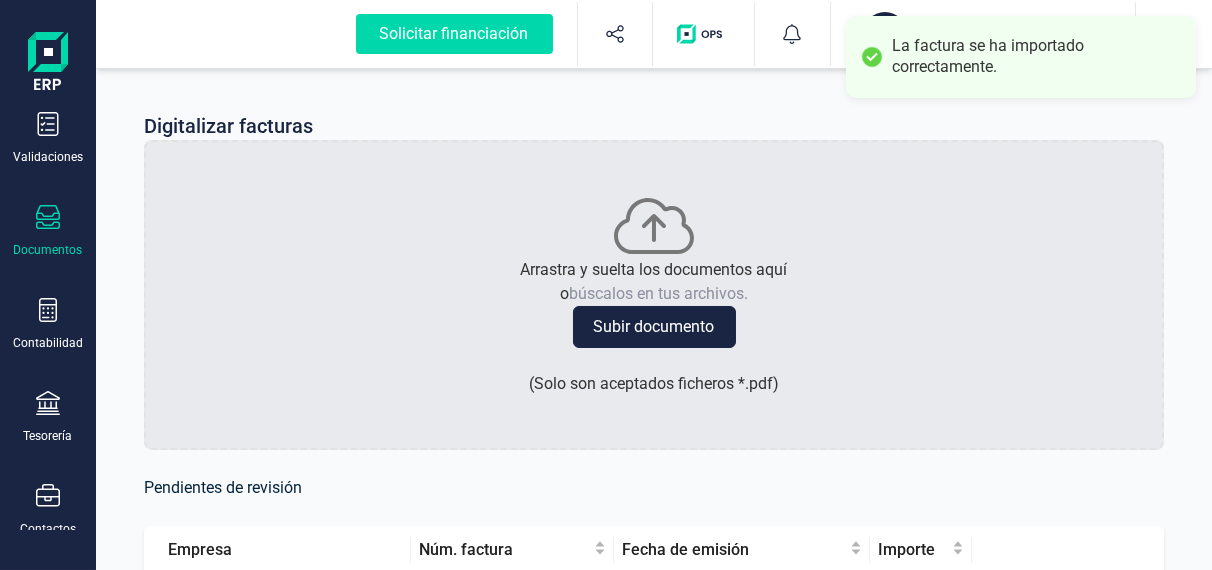 click 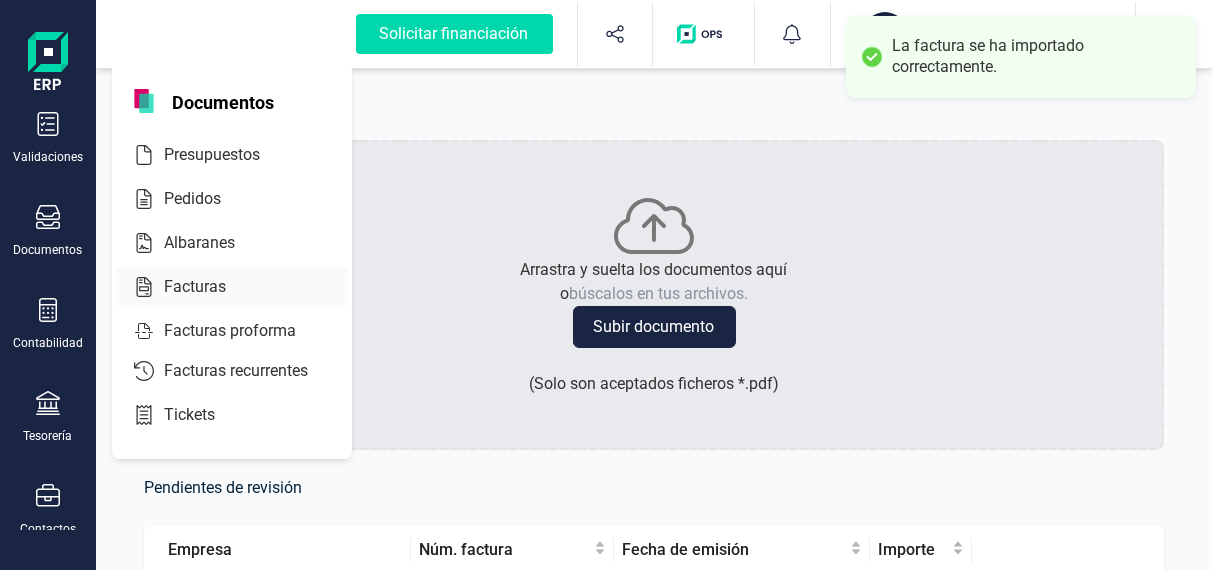 click at bounding box center (244, 287) 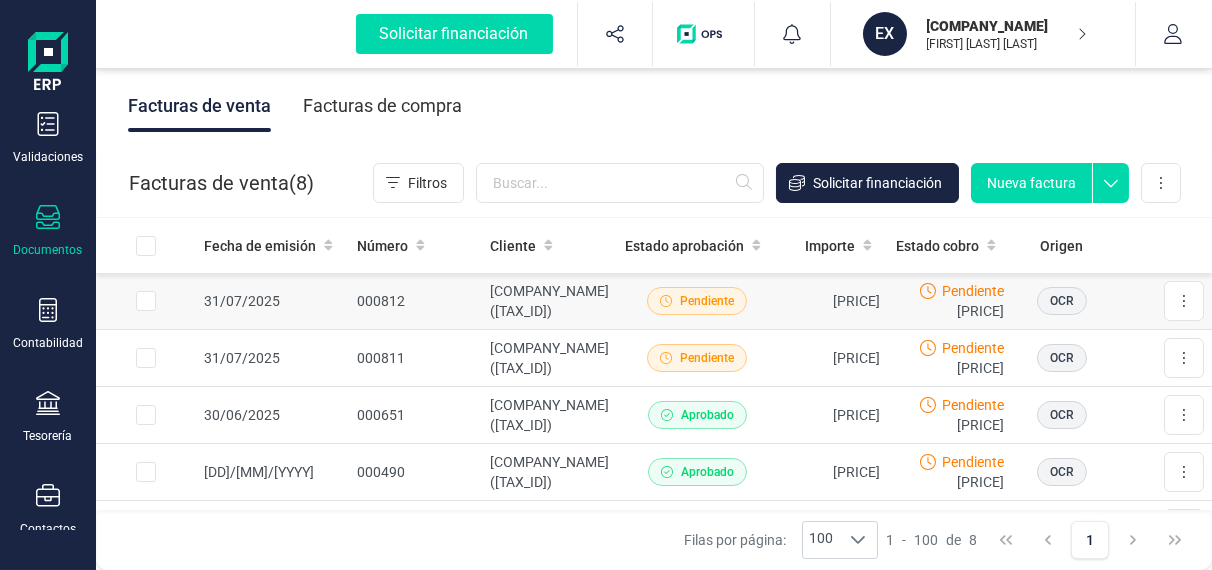 click on "[PRICE]" at bounding box center [832, 301] 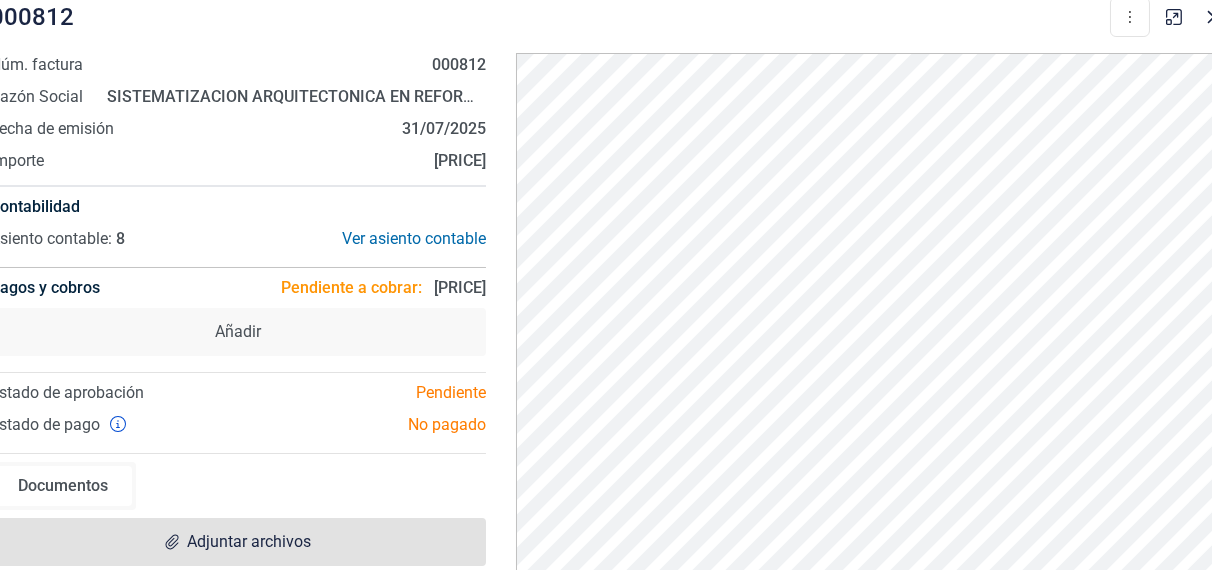click 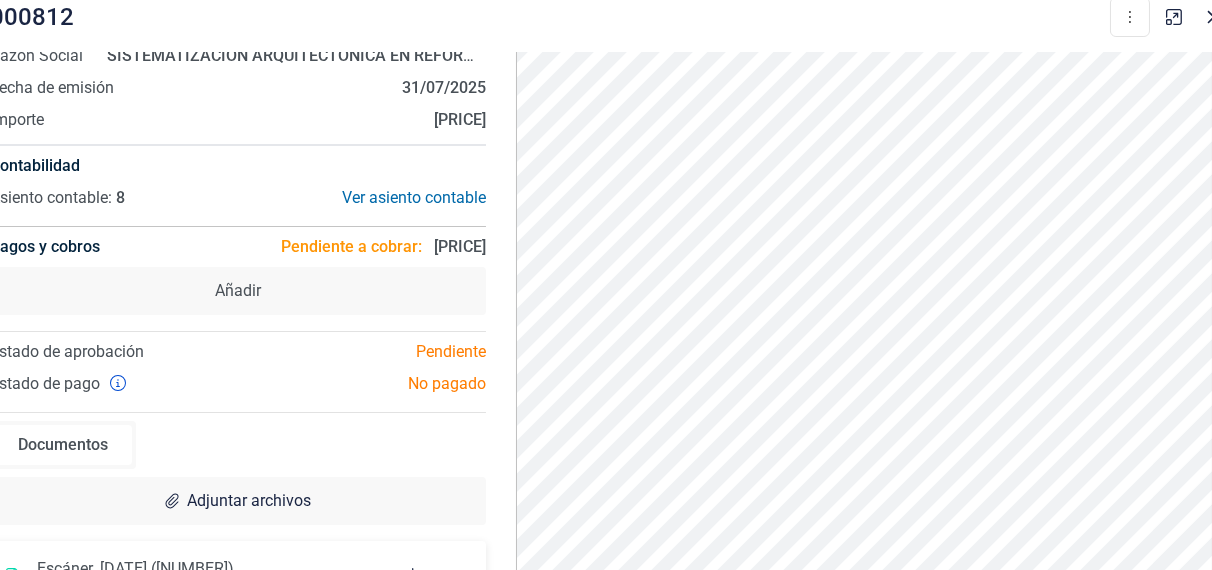 scroll, scrollTop: 62, scrollLeft: 0, axis: vertical 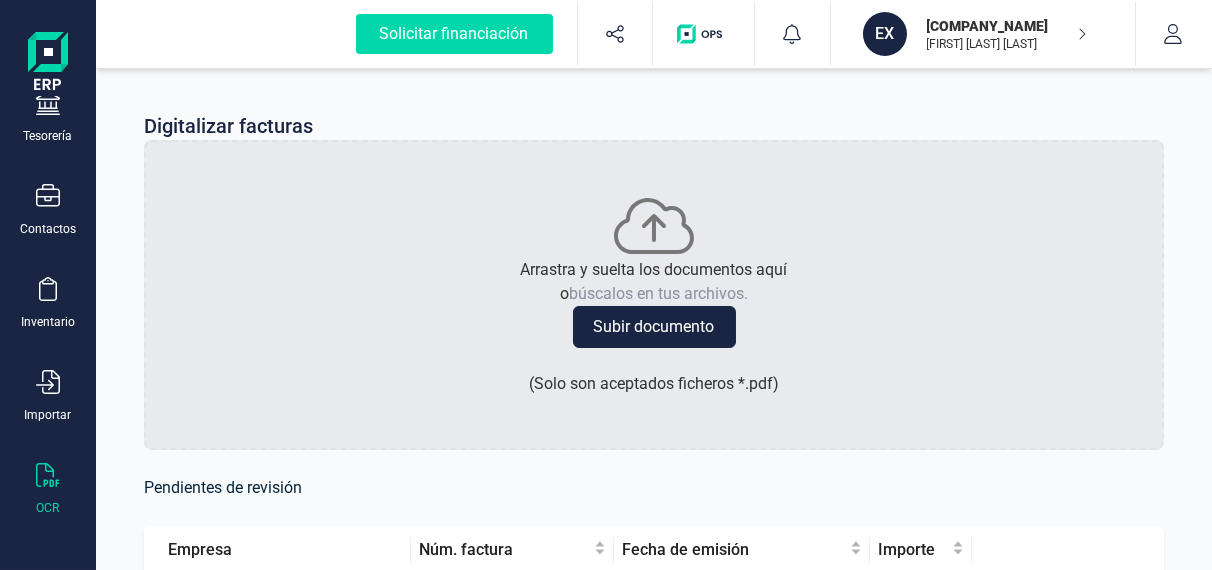 click 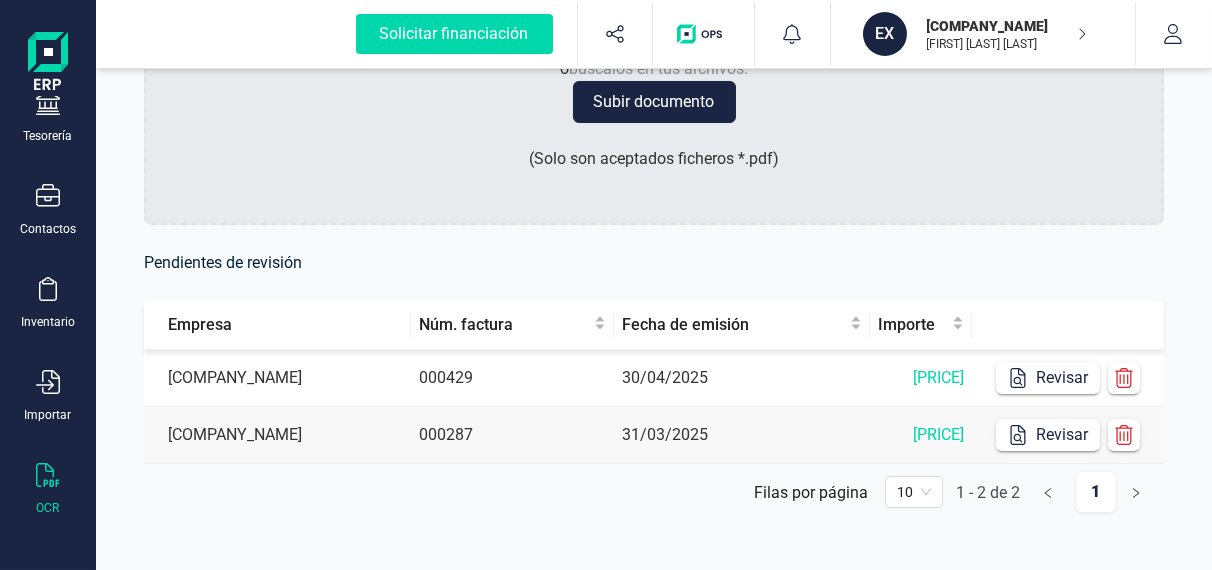 scroll, scrollTop: 246, scrollLeft: 0, axis: vertical 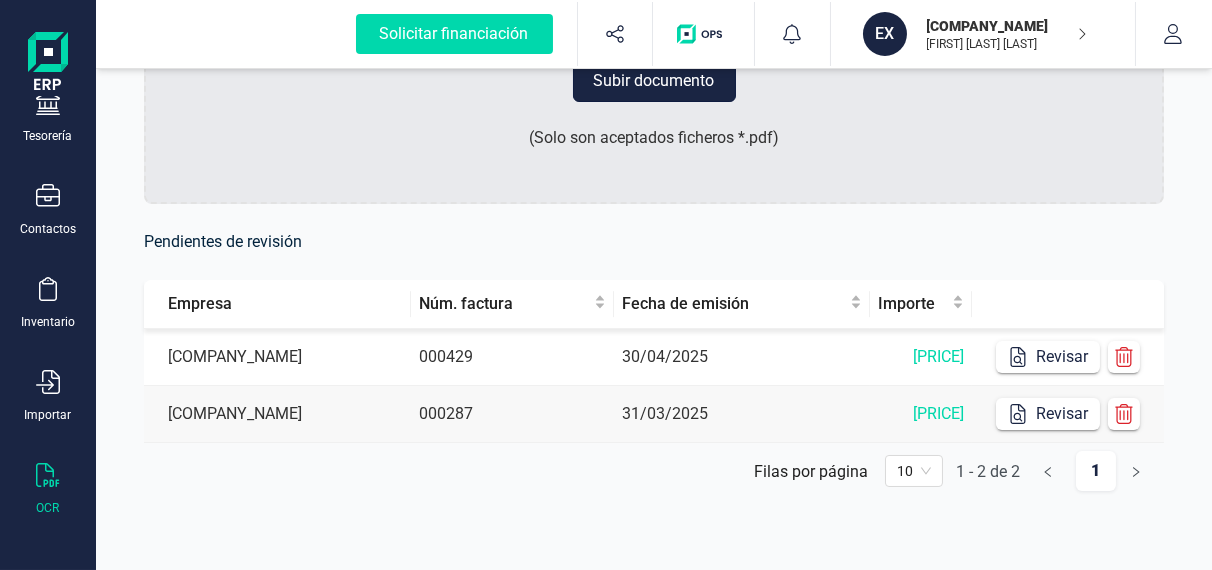 click on "Subir documento" at bounding box center [654, 81] 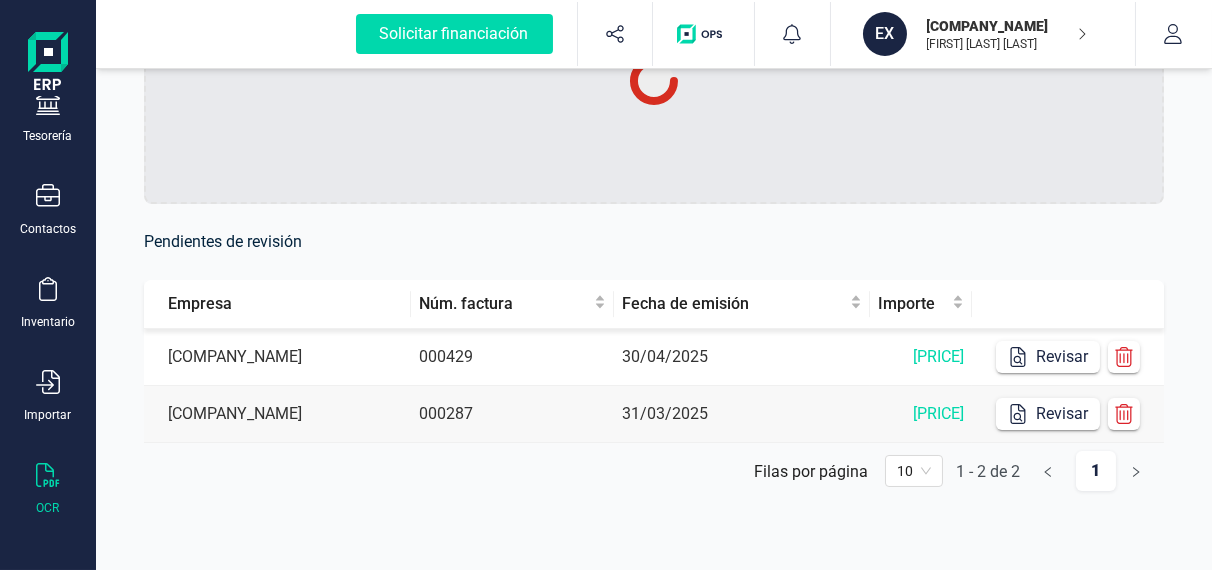scroll, scrollTop: 189, scrollLeft: 0, axis: vertical 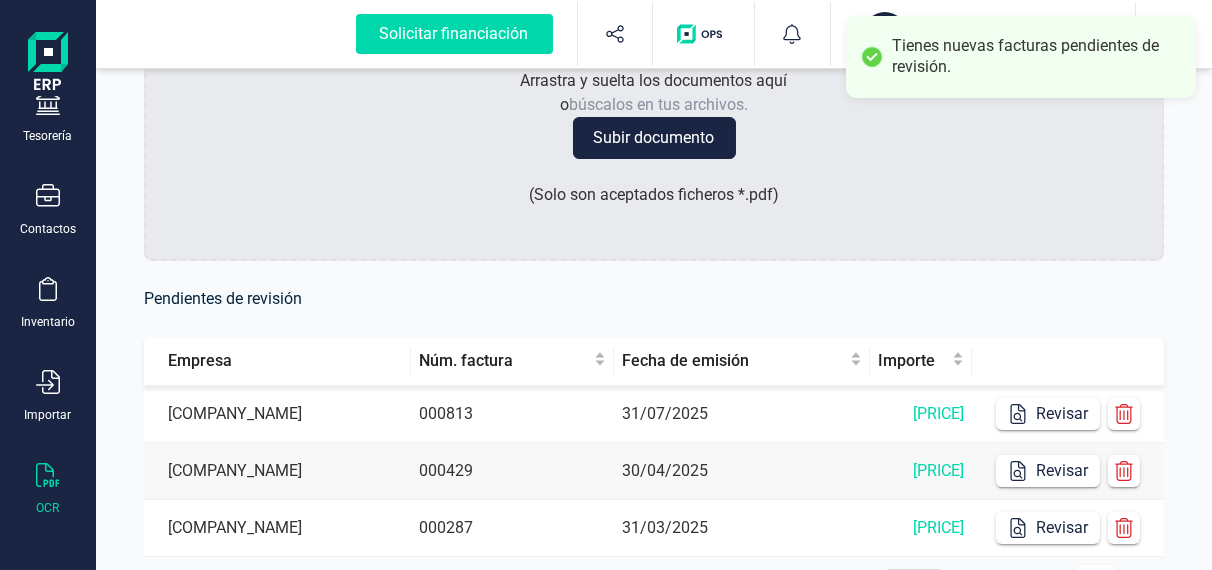 click on "31/07/2025" at bounding box center [742, 414] 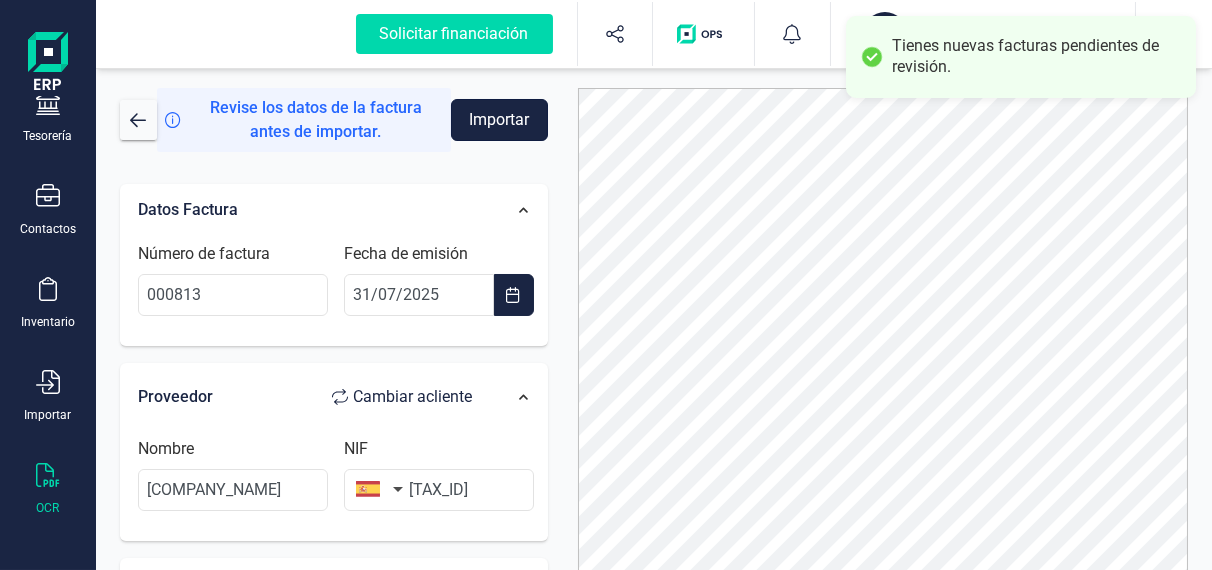 click on "Importar" at bounding box center [499, 120] 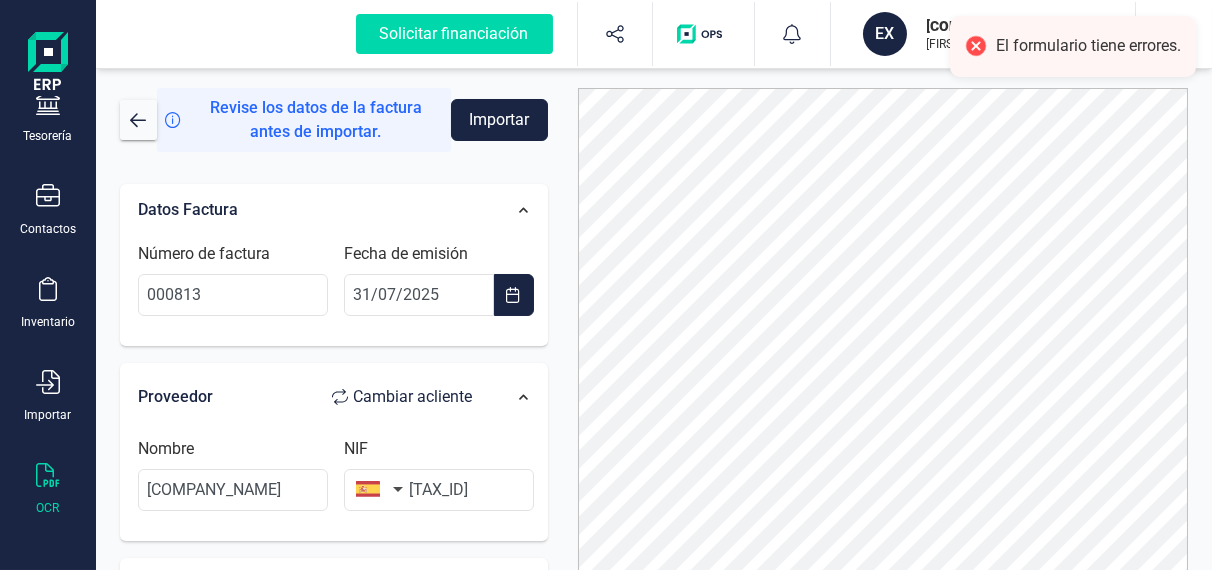 scroll, scrollTop: 125, scrollLeft: 0, axis: vertical 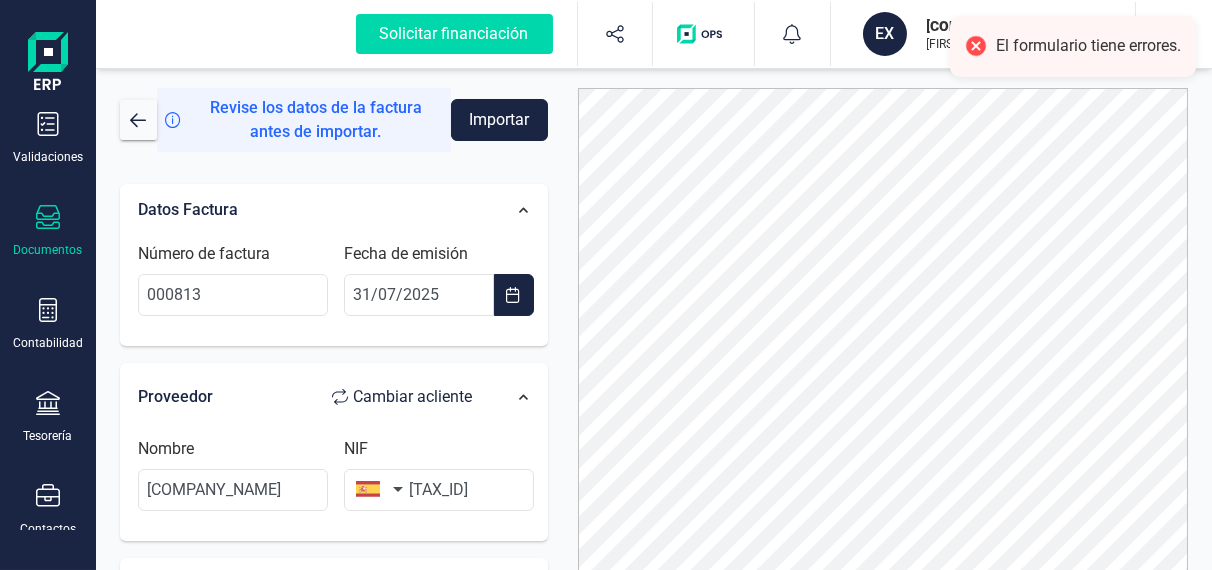 click on "Documentos" at bounding box center [48, 231] 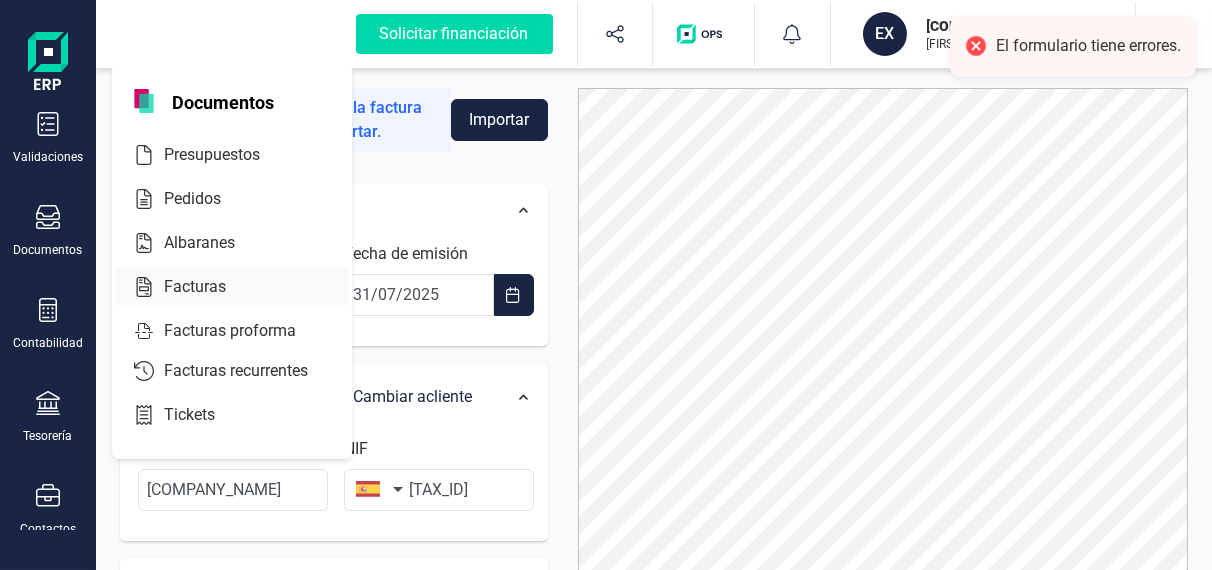 click on "Facturas" at bounding box center [209, 287] 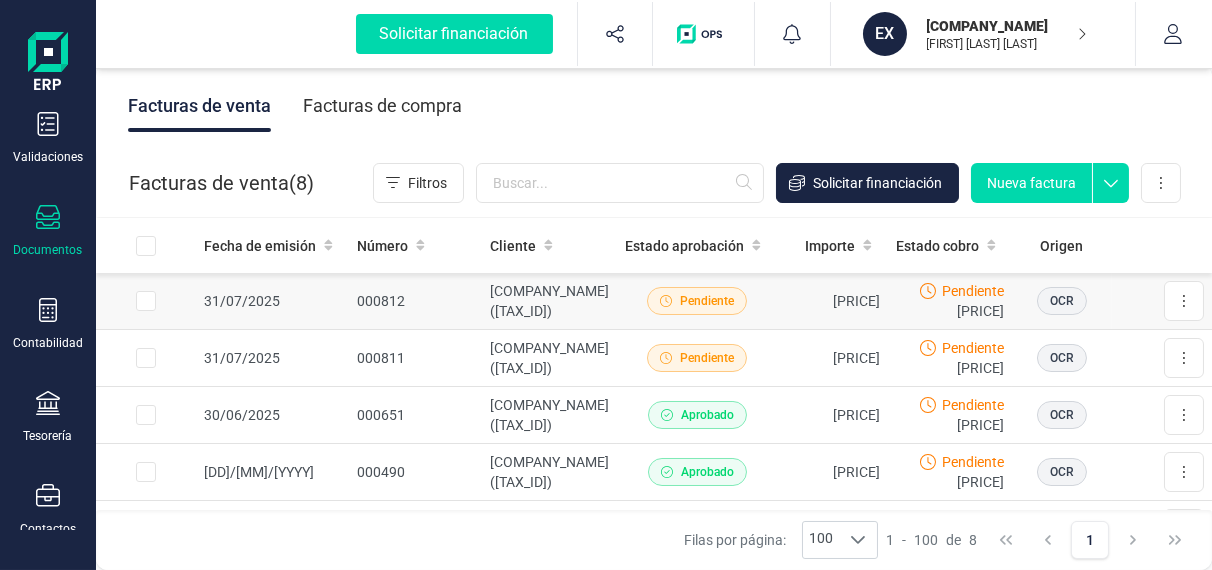 click on "[COMPANY_NAME] ([TAX_ID])" at bounding box center (549, 301) 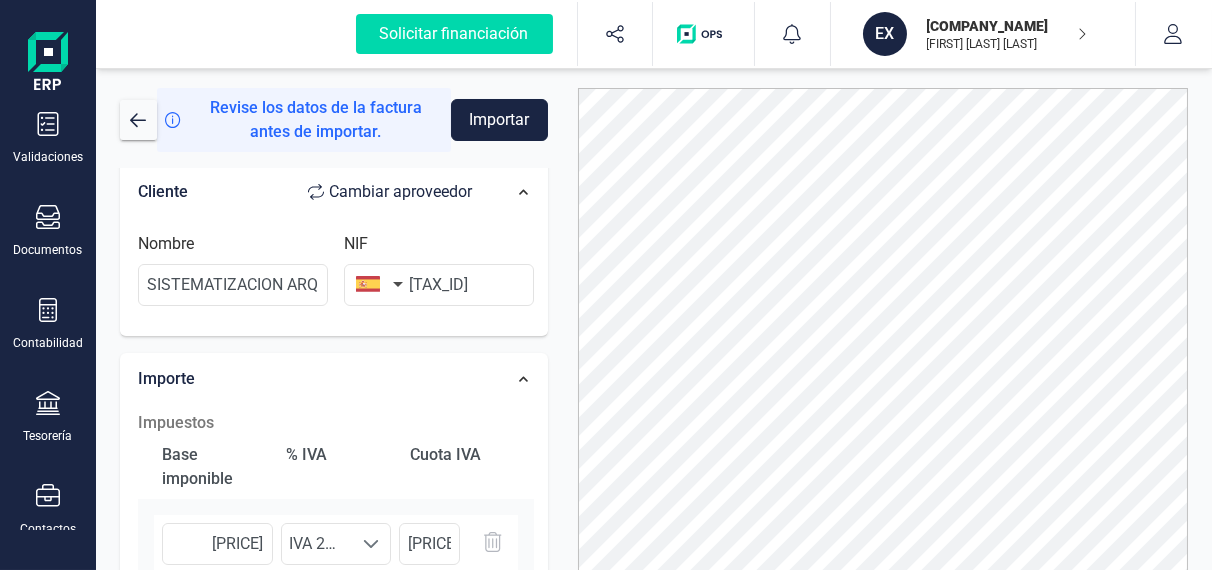 scroll, scrollTop: 777, scrollLeft: 0, axis: vertical 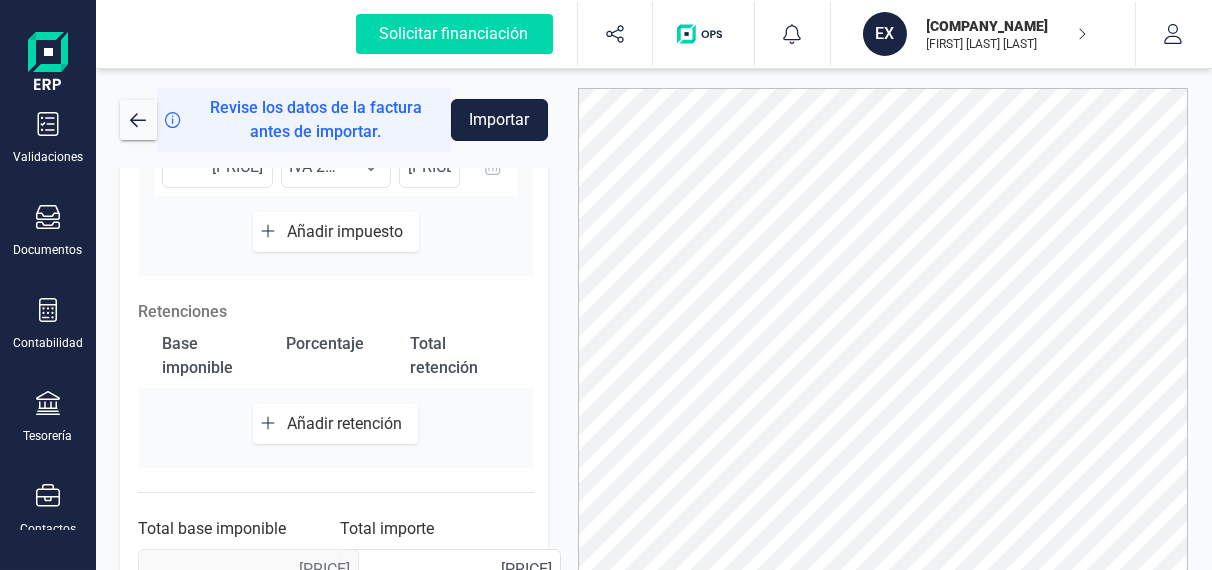 click on "Importar" at bounding box center [499, 120] 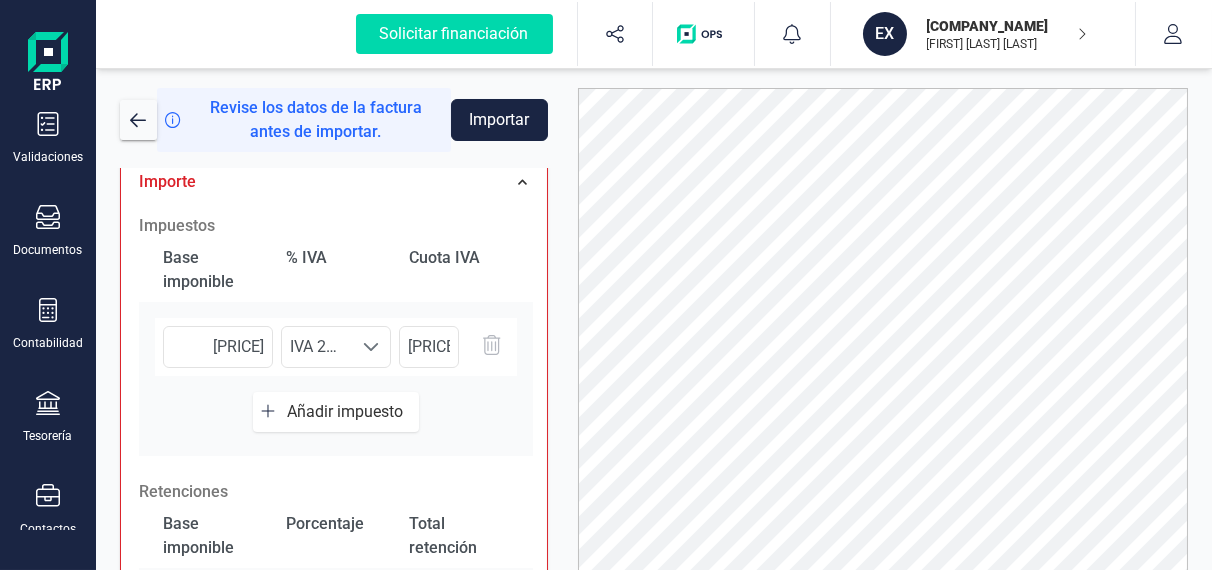 scroll, scrollTop: 702, scrollLeft: 0, axis: vertical 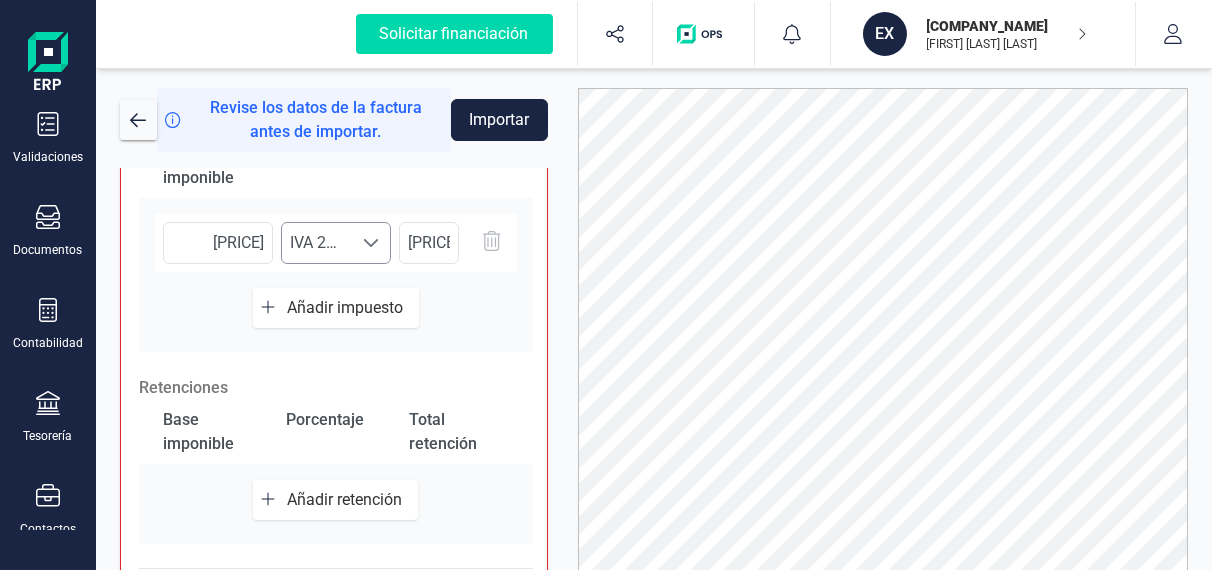 click on "IVA 21% (21%)" at bounding box center (317, 243) 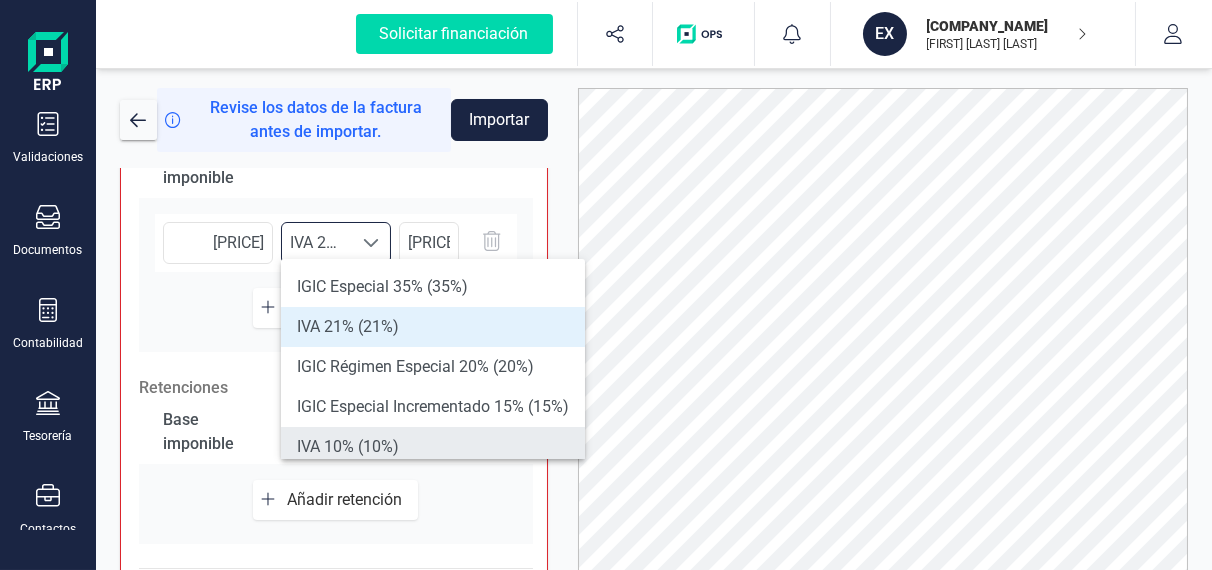 click on "IVA 10% (10%)" at bounding box center (433, 447) 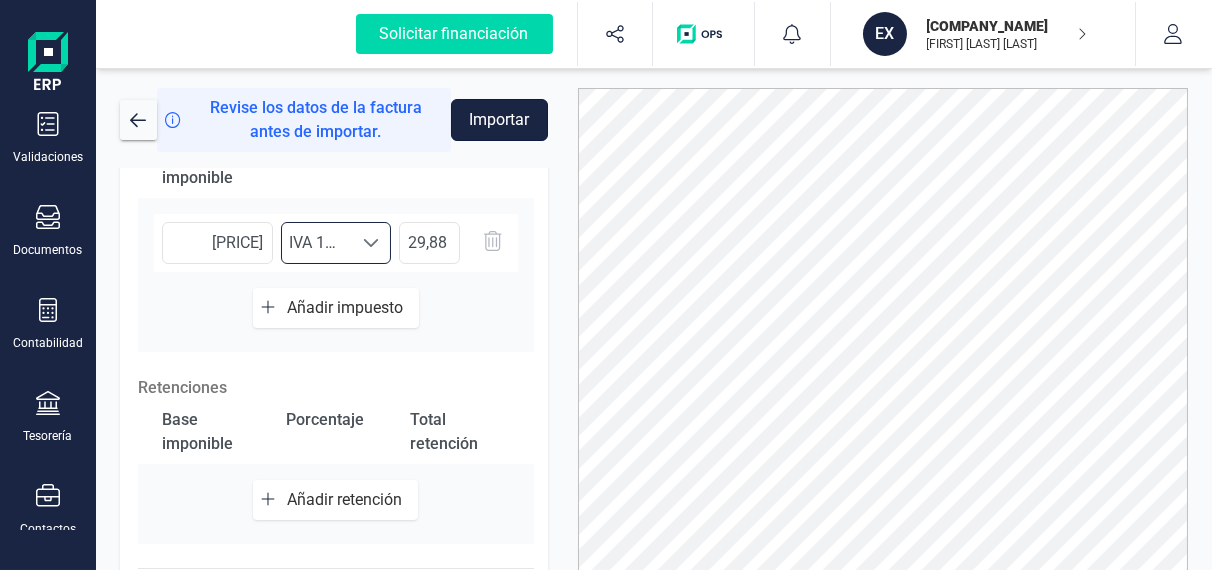 click on "Importar" at bounding box center [499, 120] 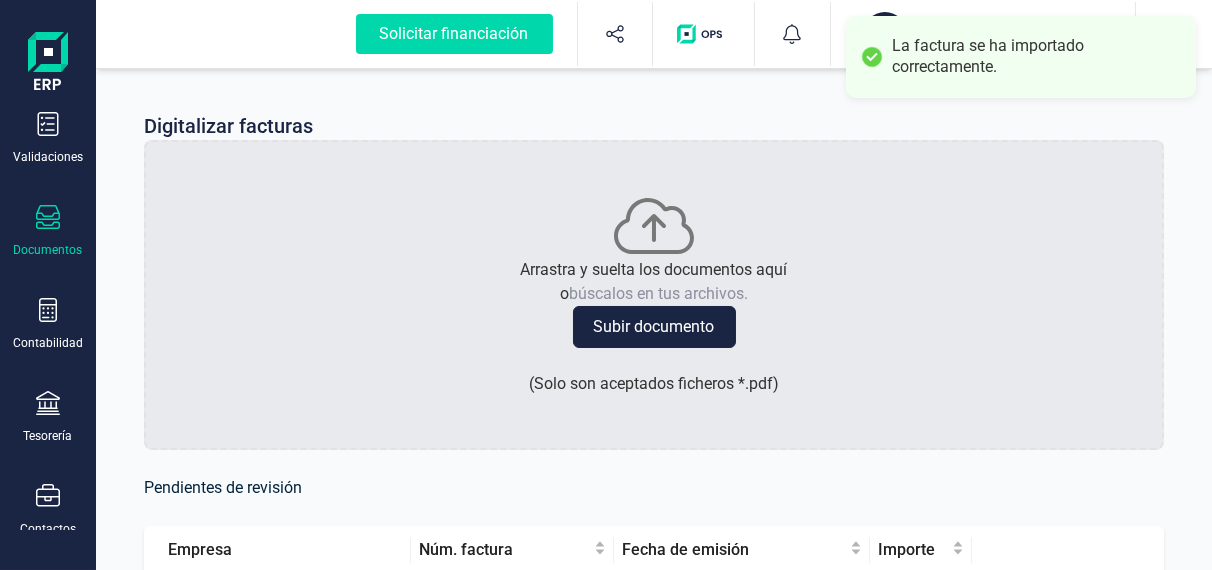 click on "Documentos" at bounding box center [48, 231] 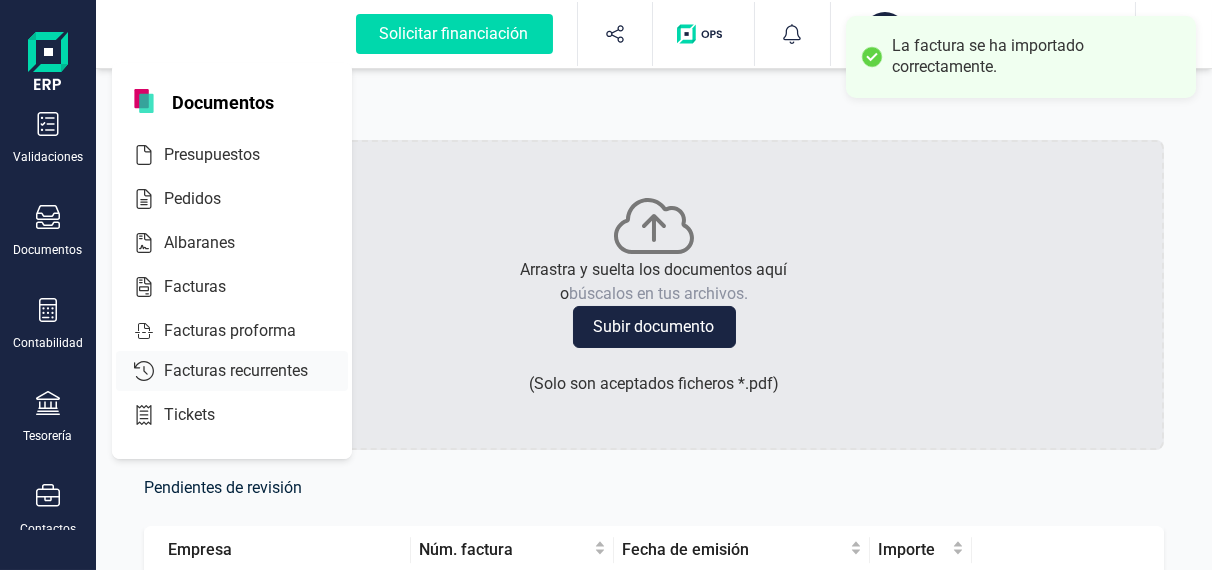 click on "Facturas" at bounding box center (209, 287) 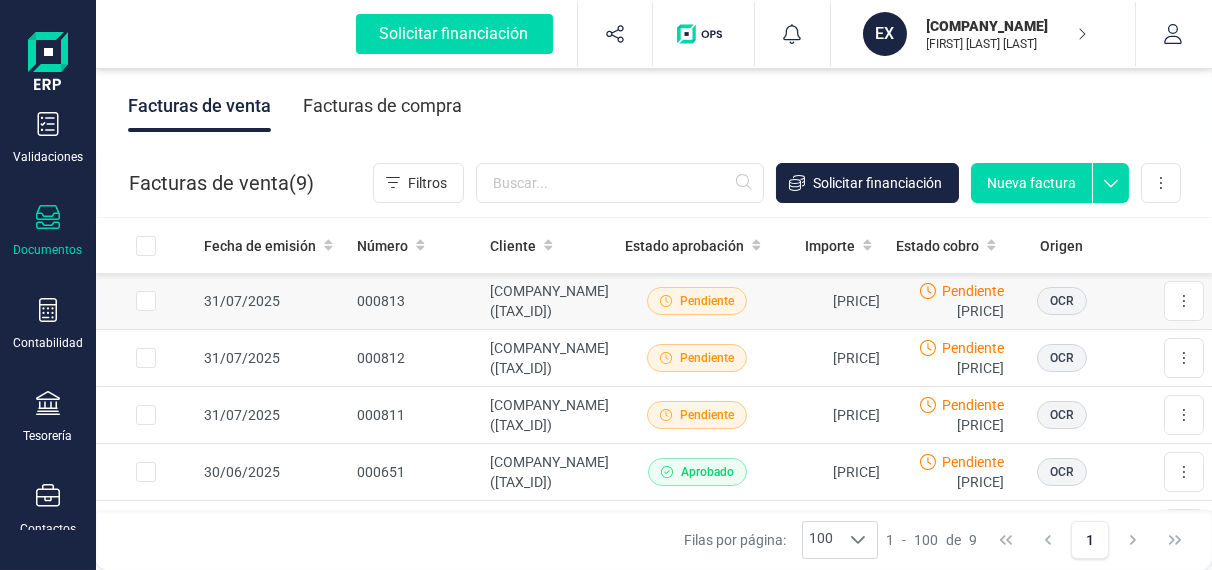 click on "Pendiente" at bounding box center [697, 301] 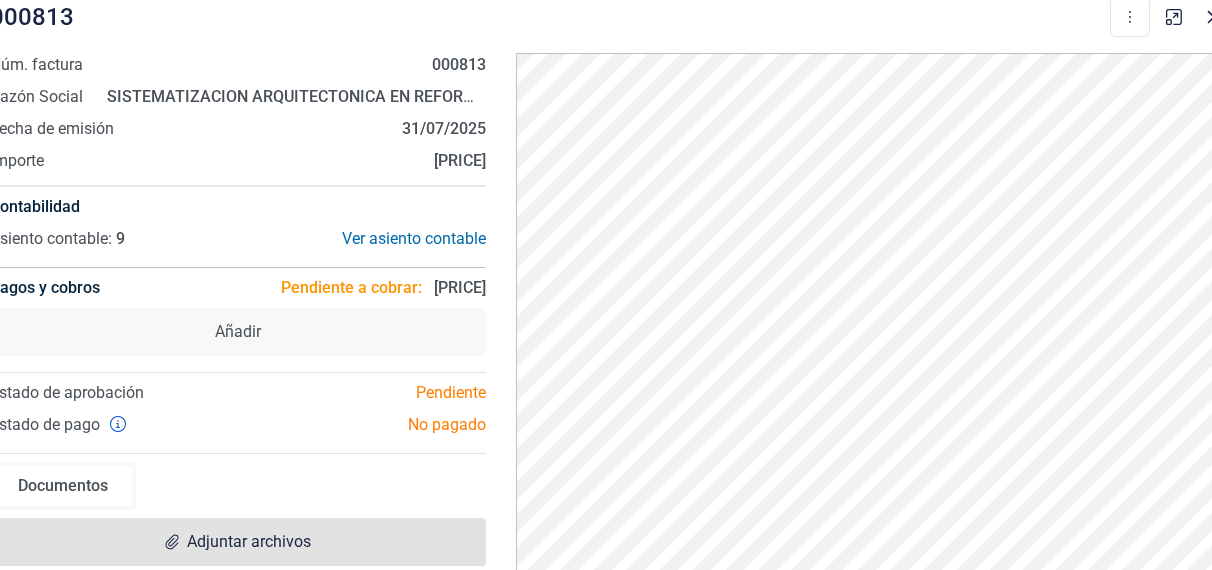 click on "Adjuntar archivos" at bounding box center [238, 542] 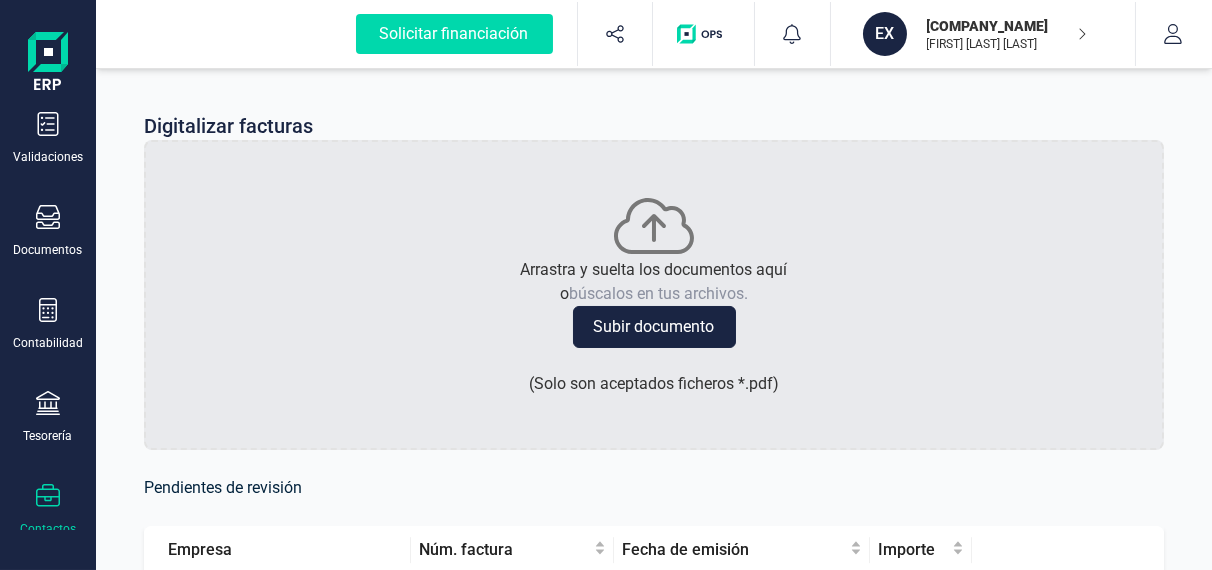 scroll, scrollTop: 425, scrollLeft: 0, axis: vertical 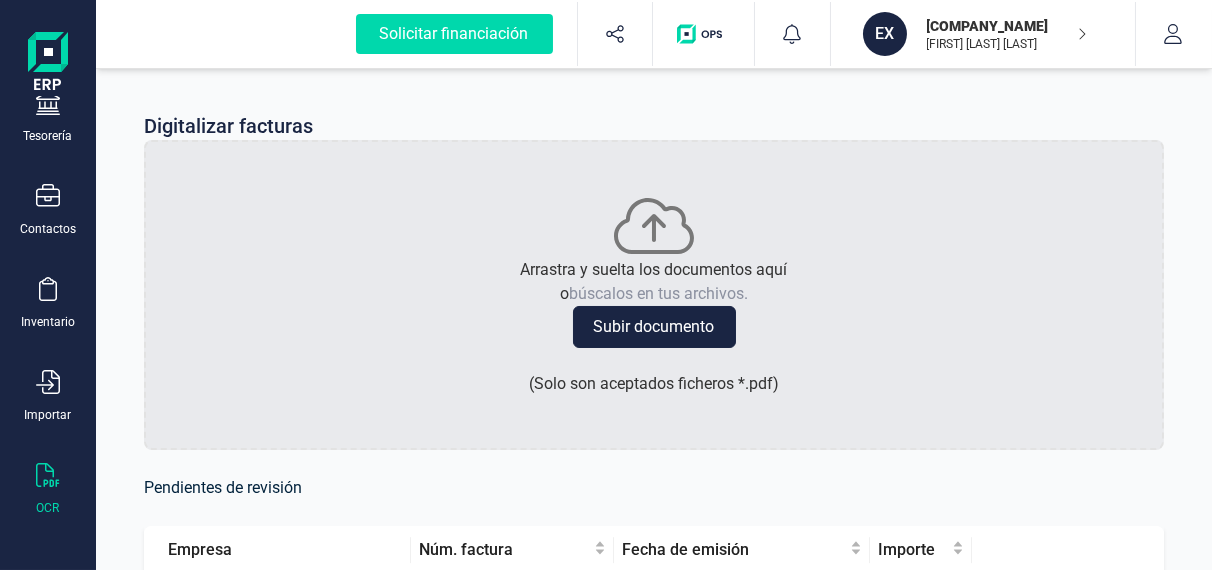 click 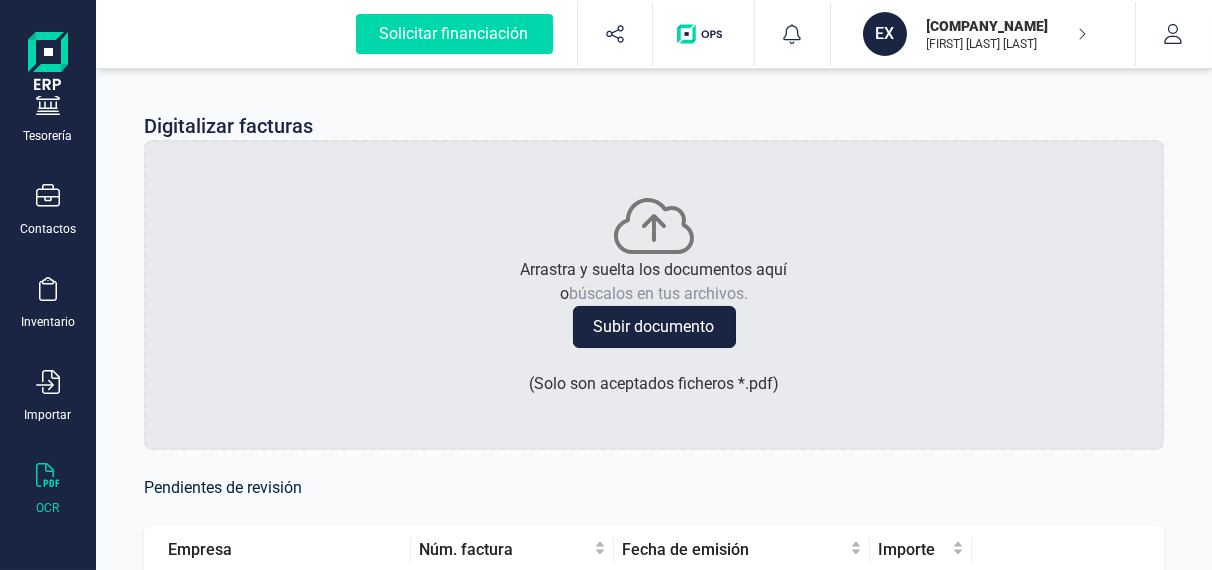 click on "Subir documento" at bounding box center [654, 327] 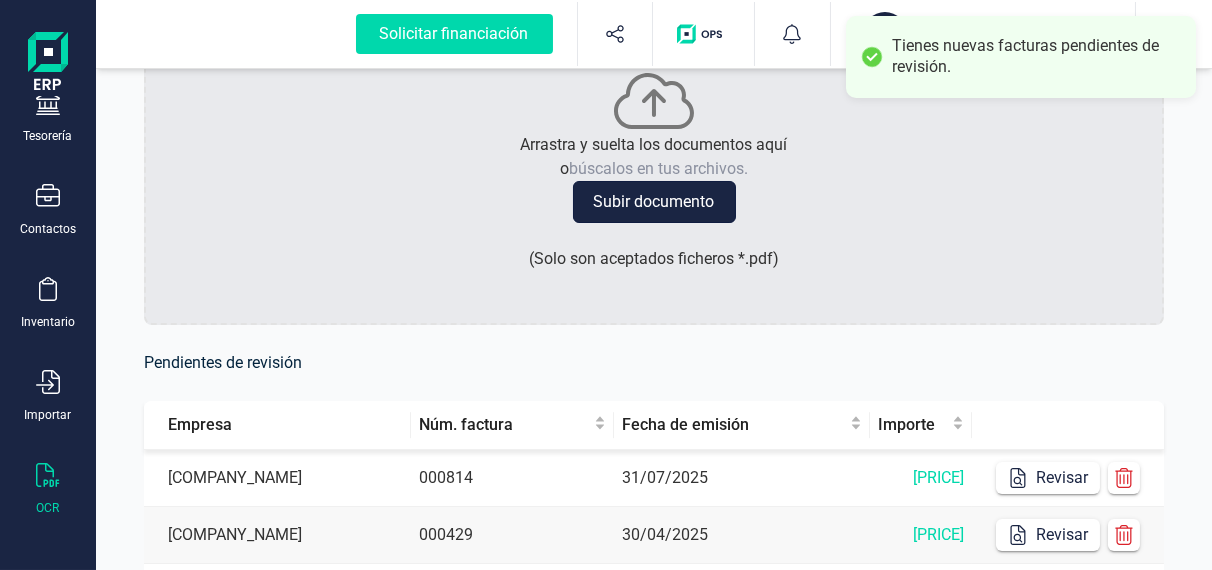 scroll, scrollTop: 300, scrollLeft: 0, axis: vertical 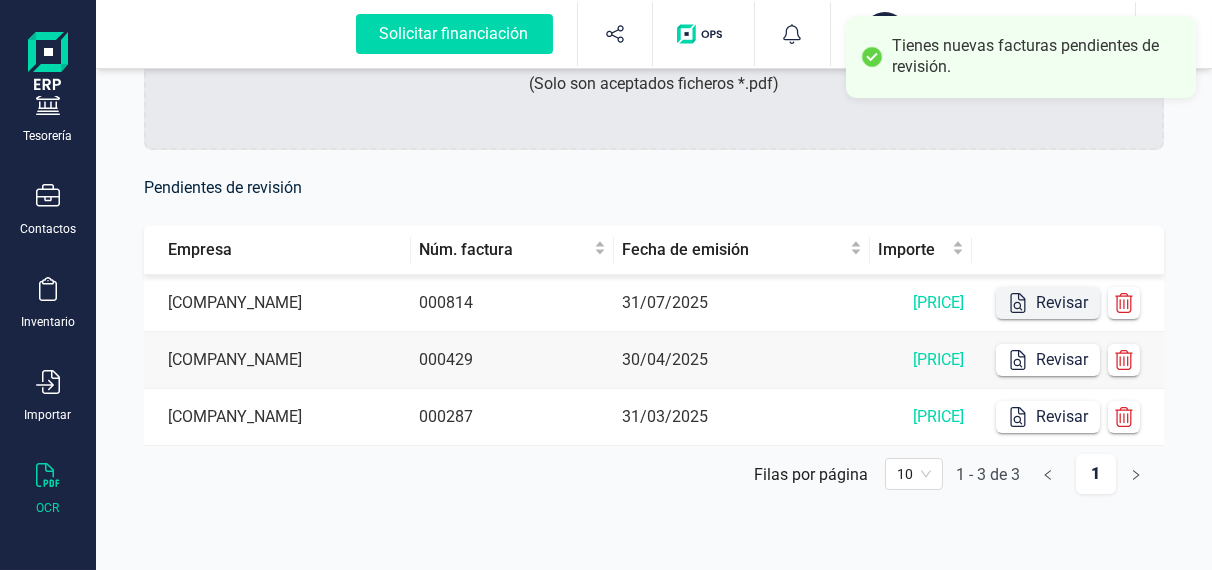 click on "Revisar" at bounding box center (1048, 303) 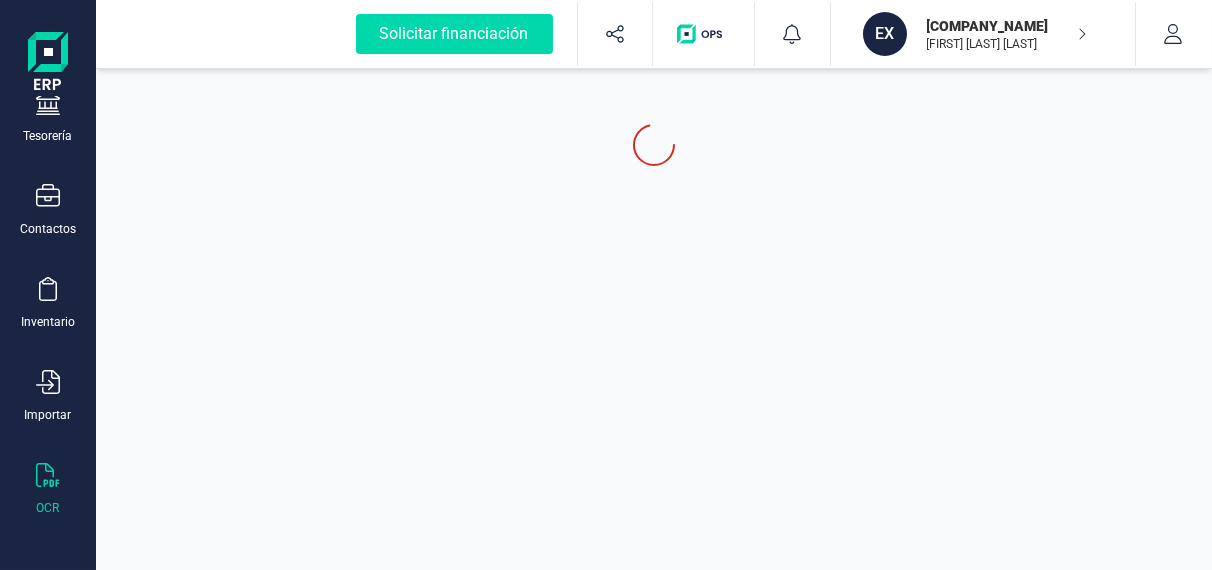scroll, scrollTop: 0, scrollLeft: 0, axis: both 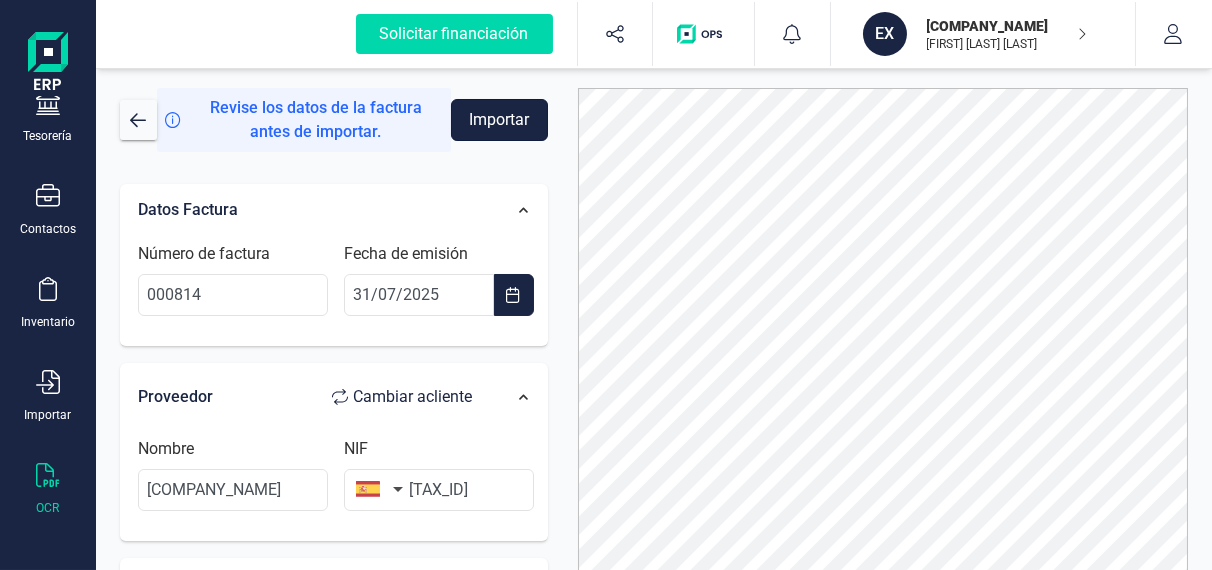click on "Importar" at bounding box center (499, 120) 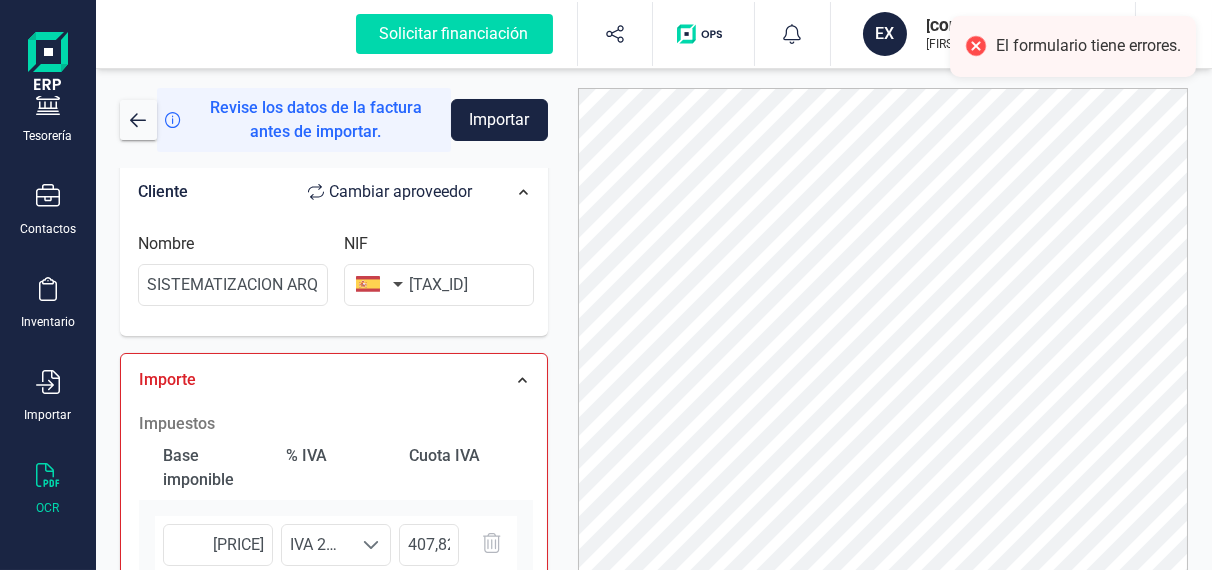 scroll, scrollTop: 600, scrollLeft: 0, axis: vertical 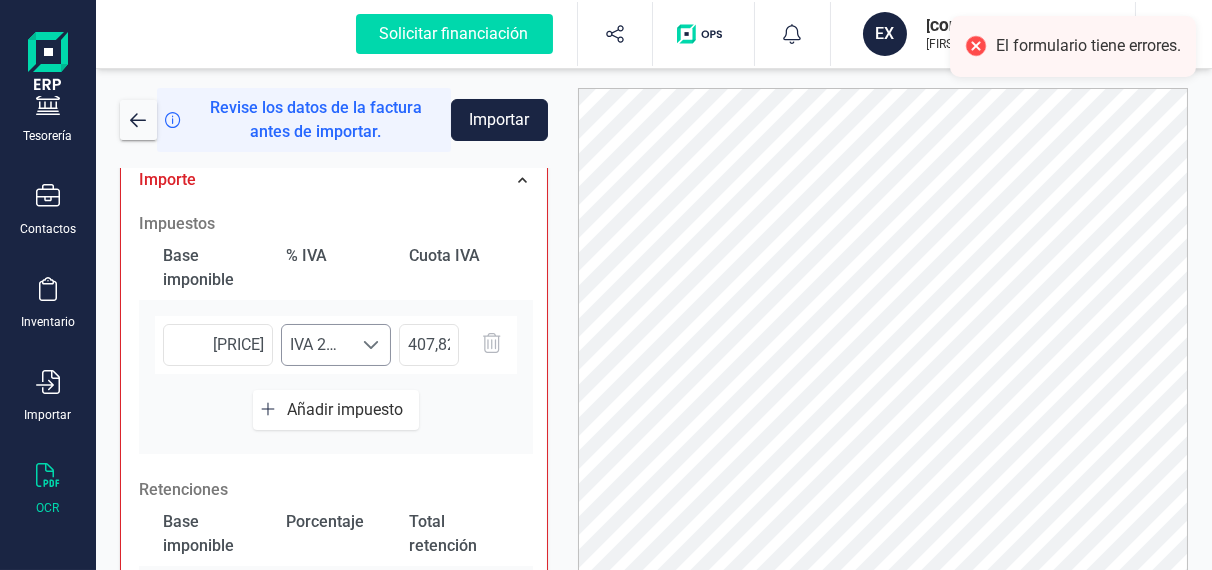 click on "IVA 21% (21%)" at bounding box center (317, 345) 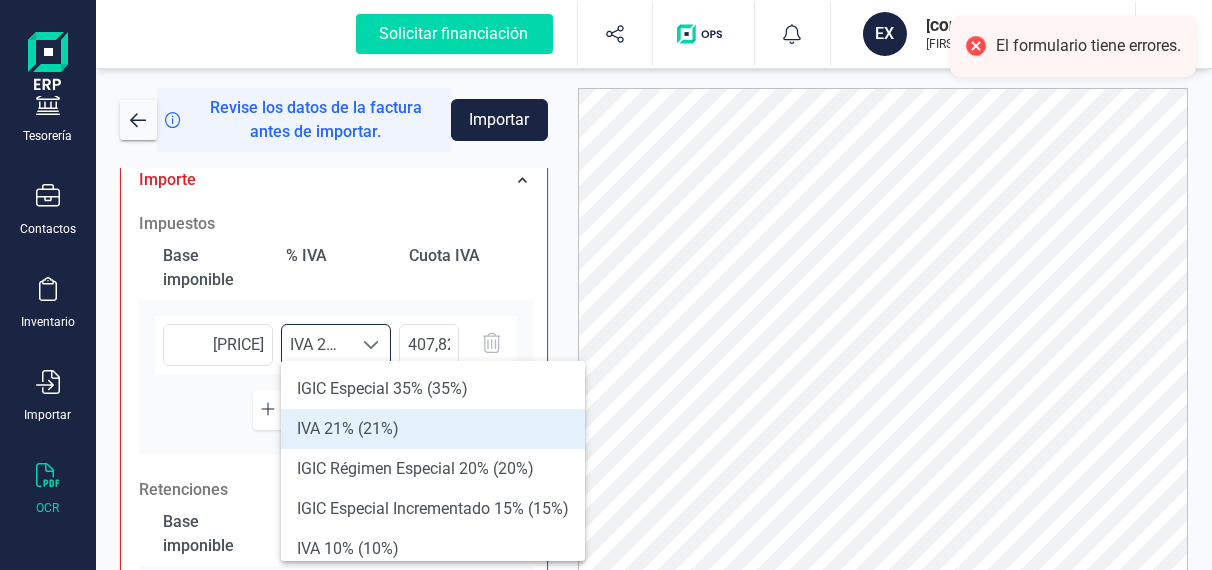 scroll, scrollTop: 12, scrollLeft: 89, axis: both 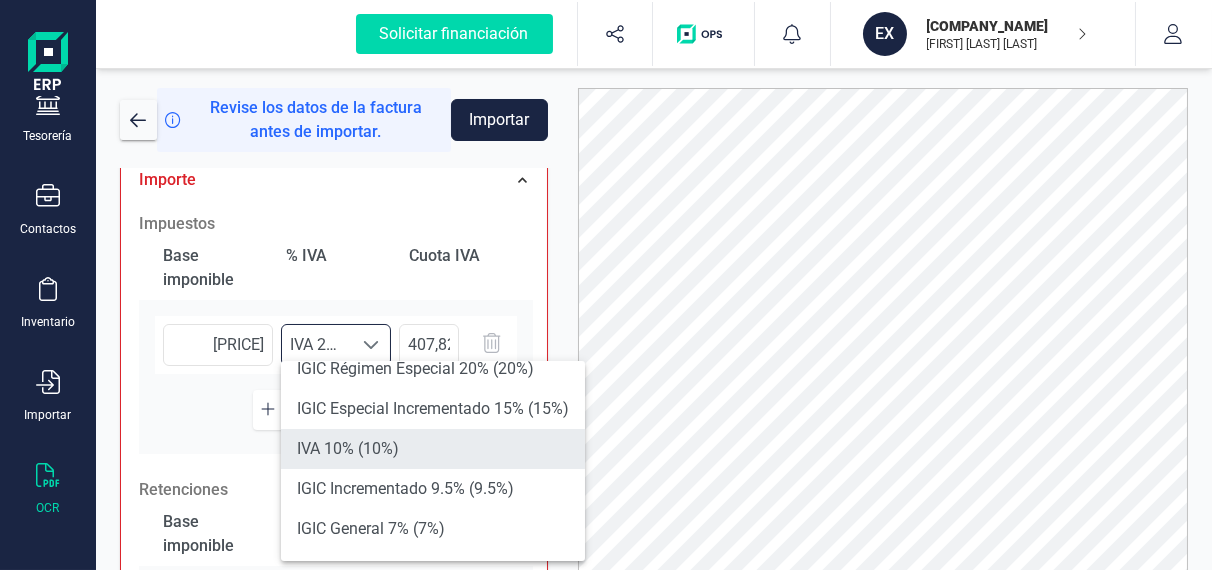 click on "IVA 10% (10%)" at bounding box center [433, 449] 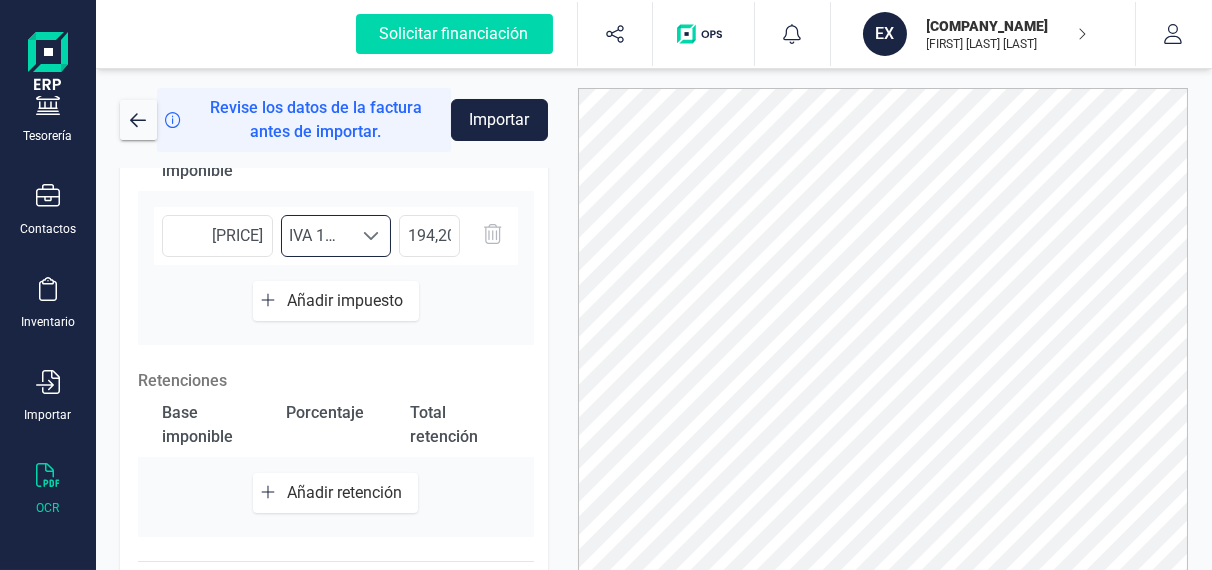 scroll, scrollTop: 777, scrollLeft: 0, axis: vertical 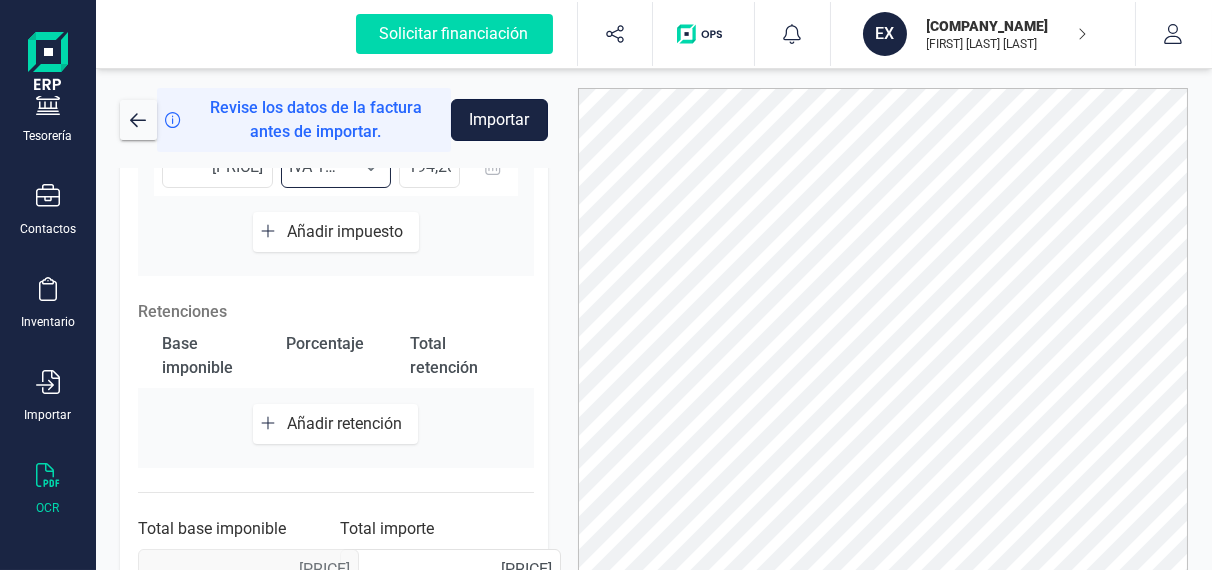 click on "Importar" at bounding box center [499, 120] 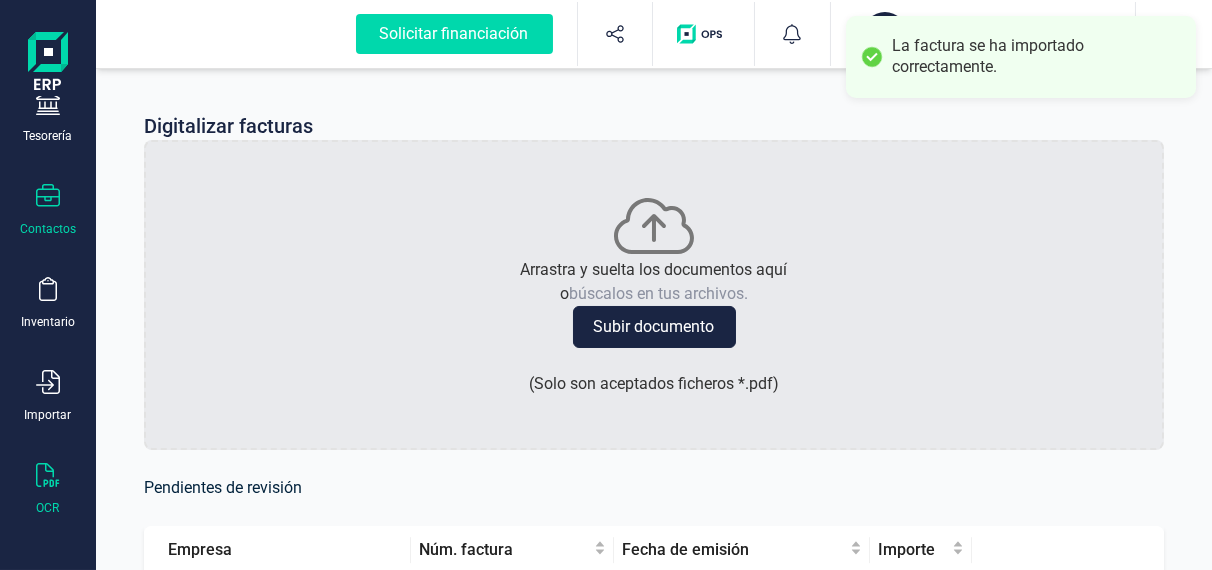 click 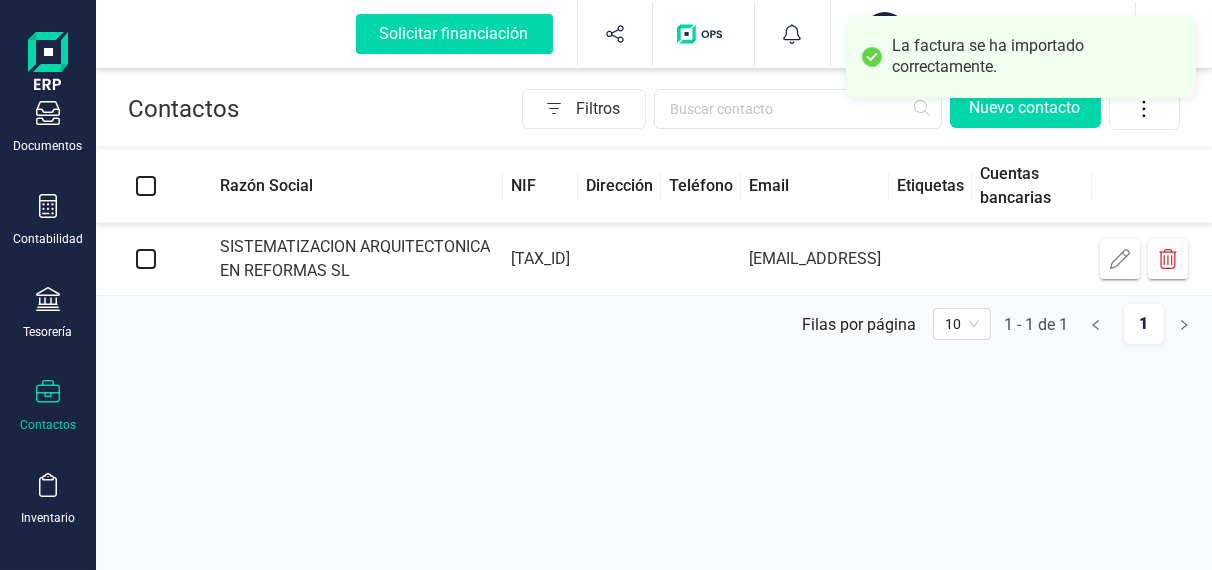 scroll, scrollTop: 225, scrollLeft: 0, axis: vertical 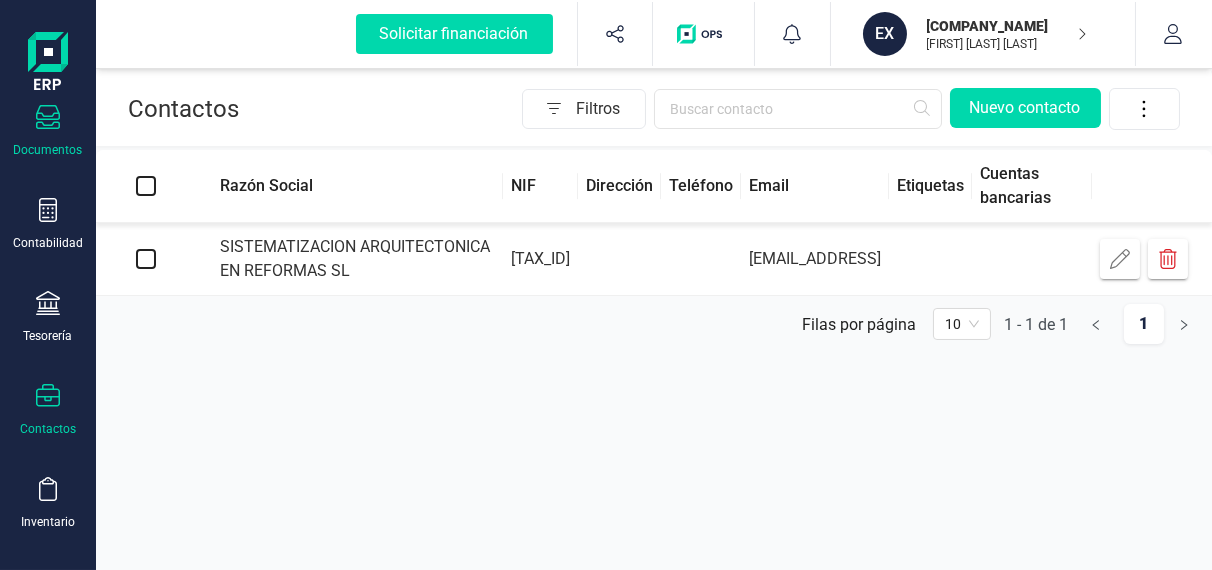 click on "Documentos" at bounding box center [48, 150] 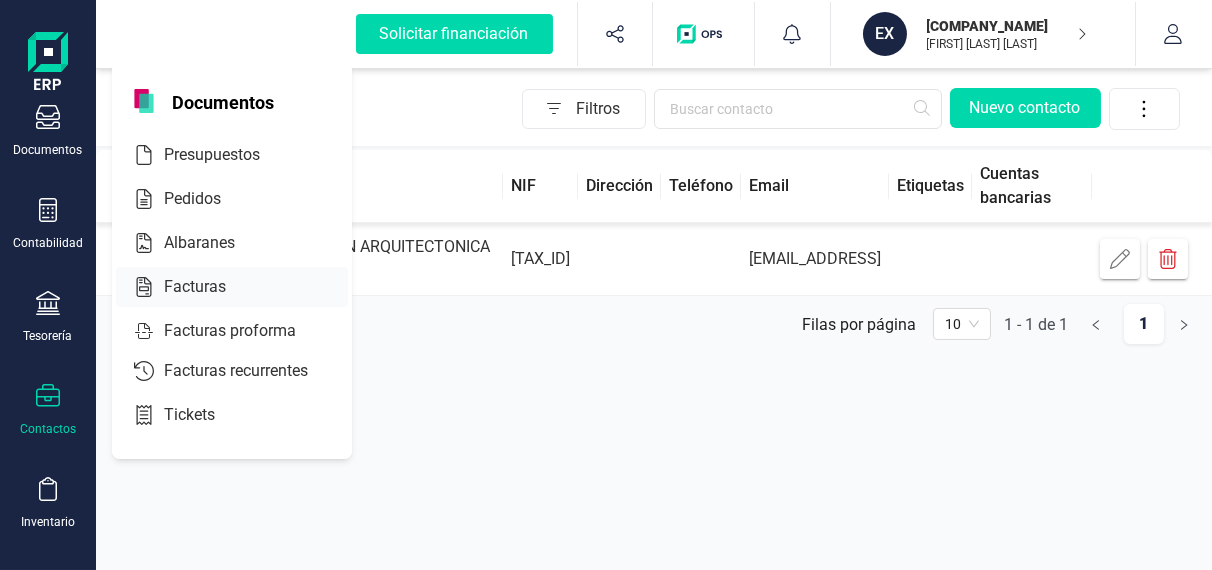 click at bounding box center [238, 287] 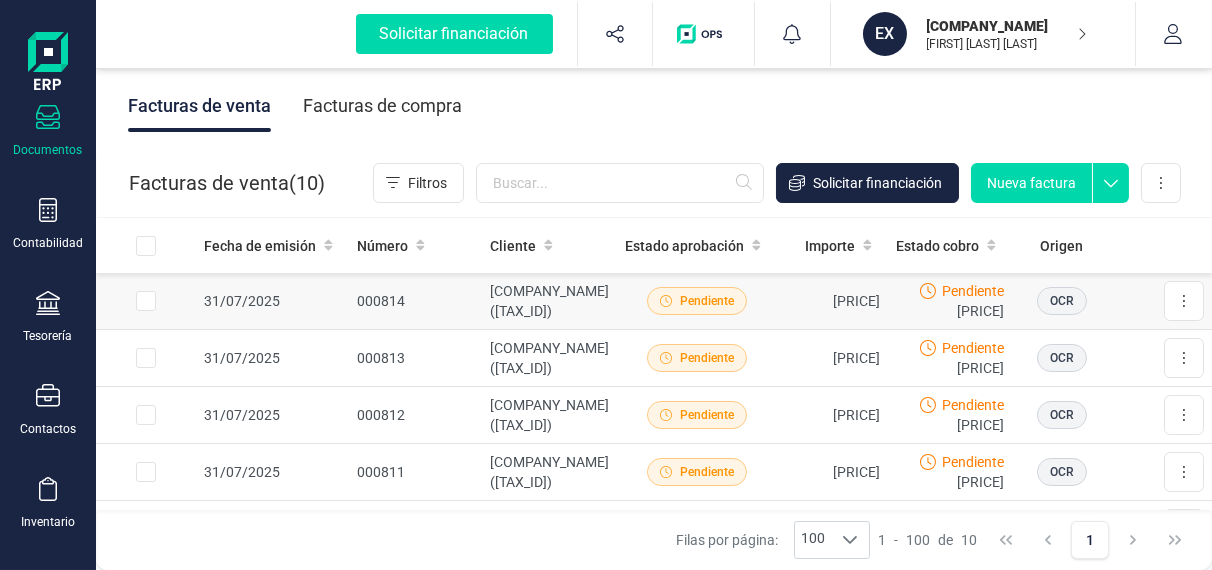 click on "[PRICE]" at bounding box center [832, 301] 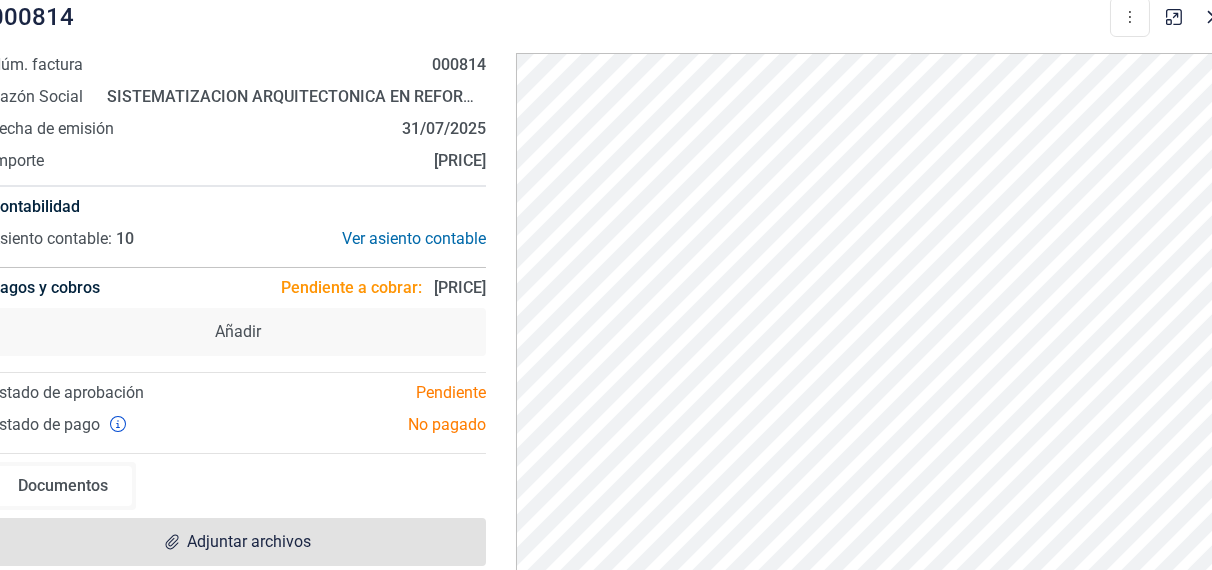 click on "Adjuntar archivos" at bounding box center (249, 542) 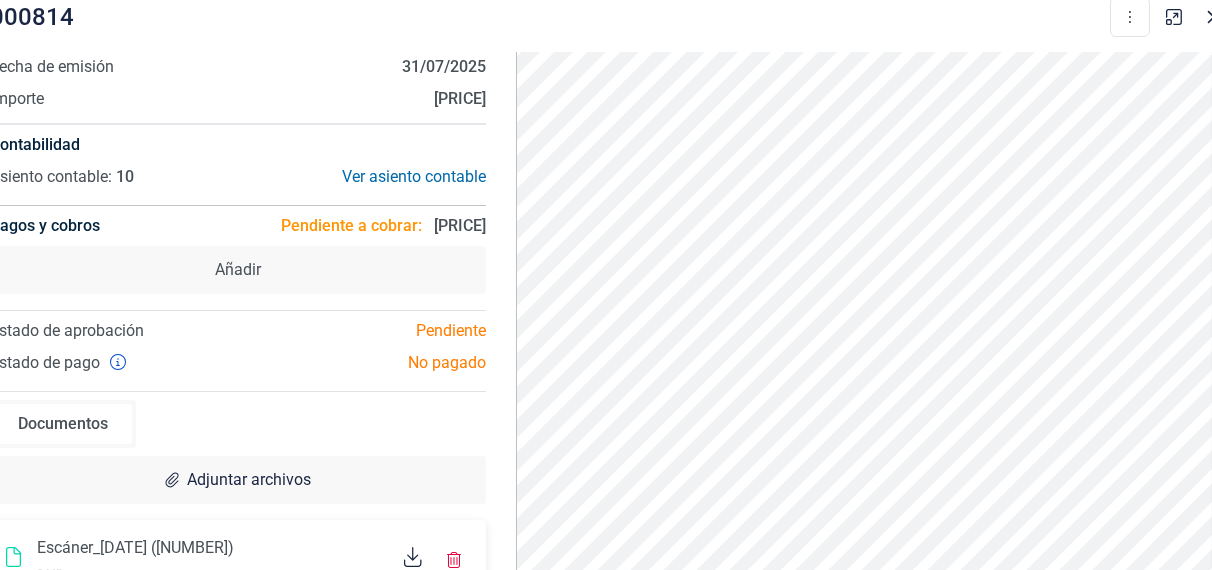 scroll, scrollTop: 0, scrollLeft: 0, axis: both 